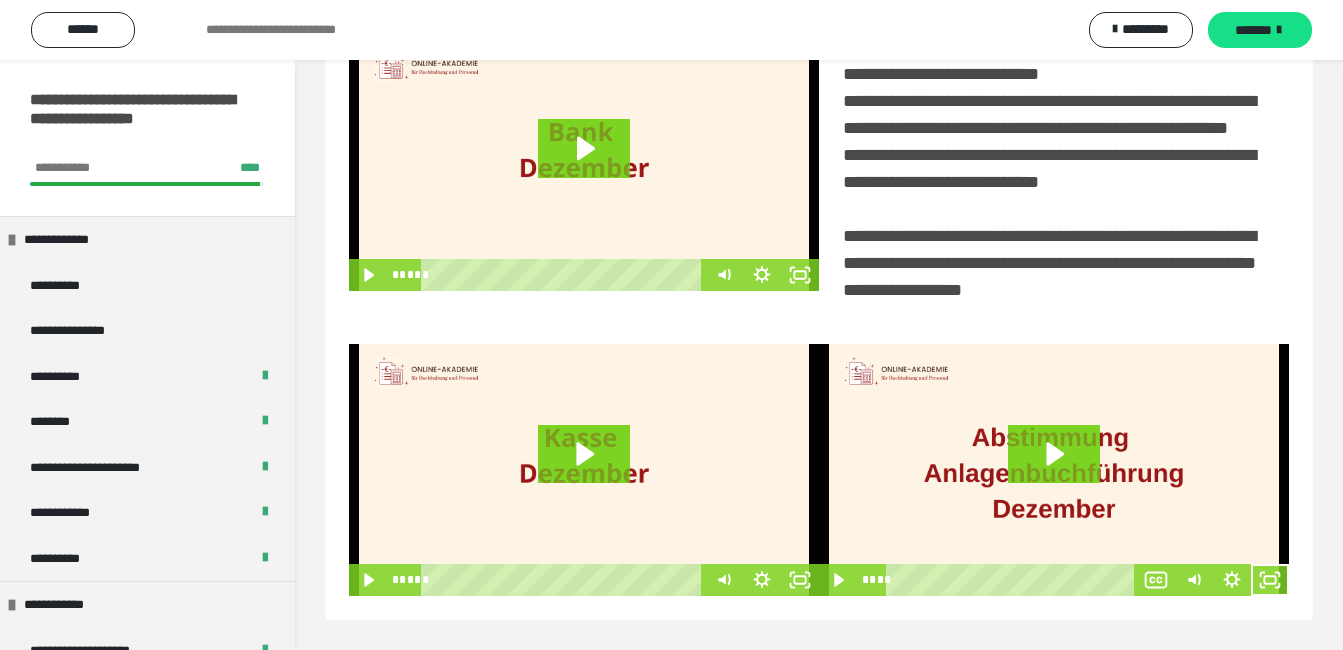 scroll, scrollTop: 0, scrollLeft: 0, axis: both 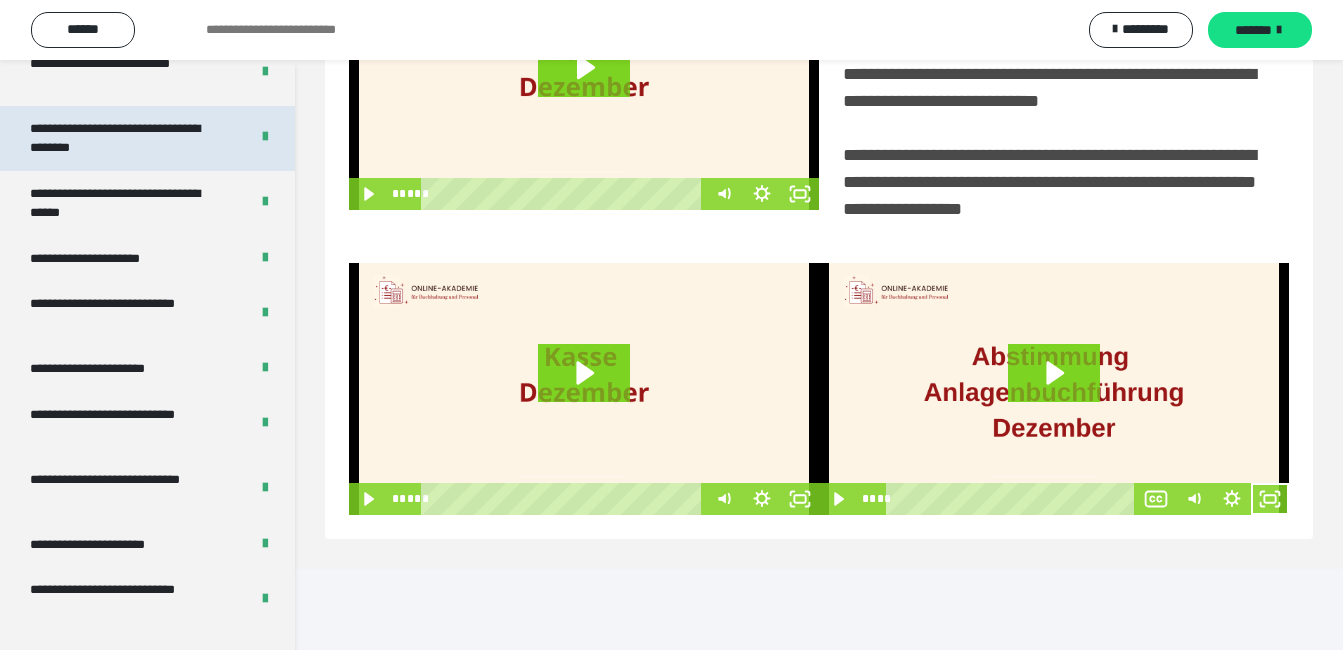 click on "**********" at bounding box center [147, 138] 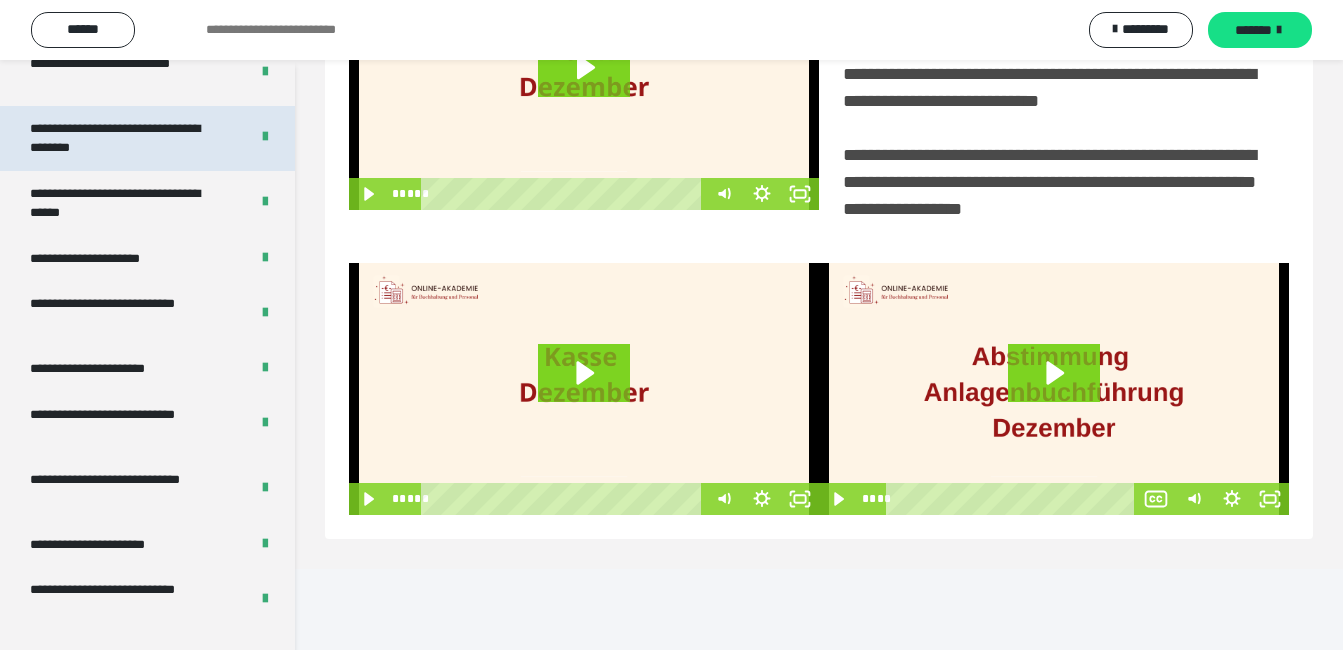 click on "**********" at bounding box center (124, 138) 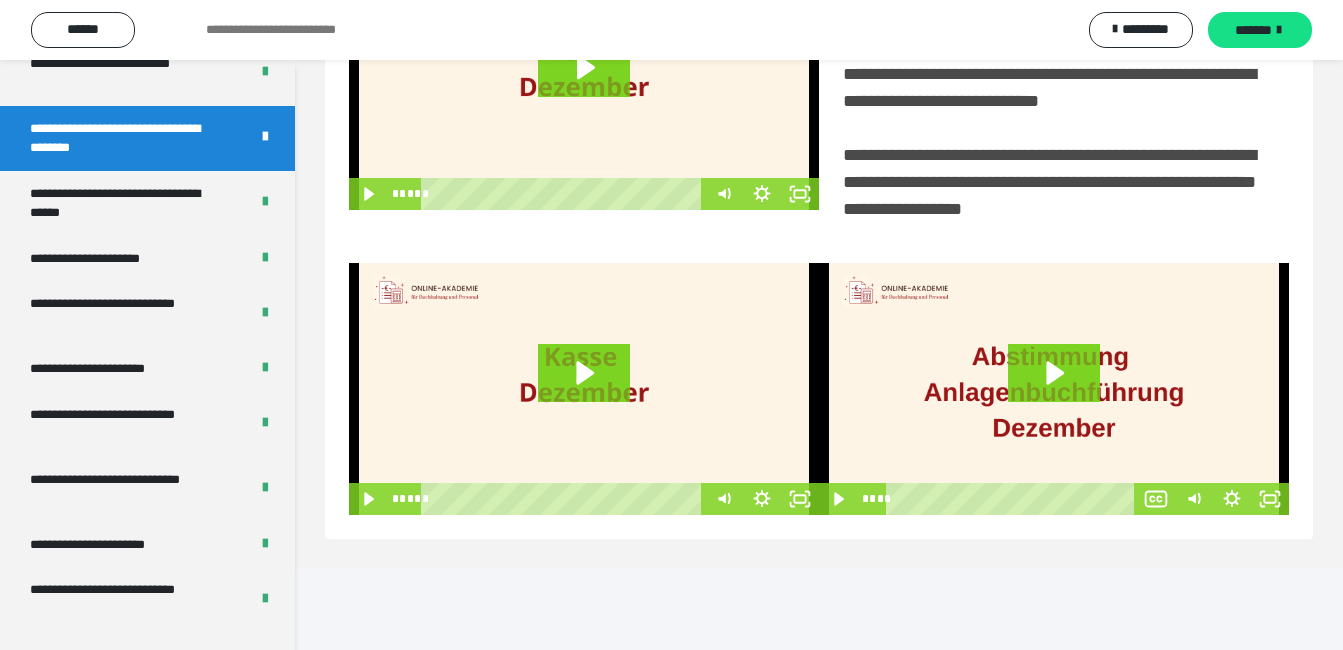 click on "**********" at bounding box center [124, 138] 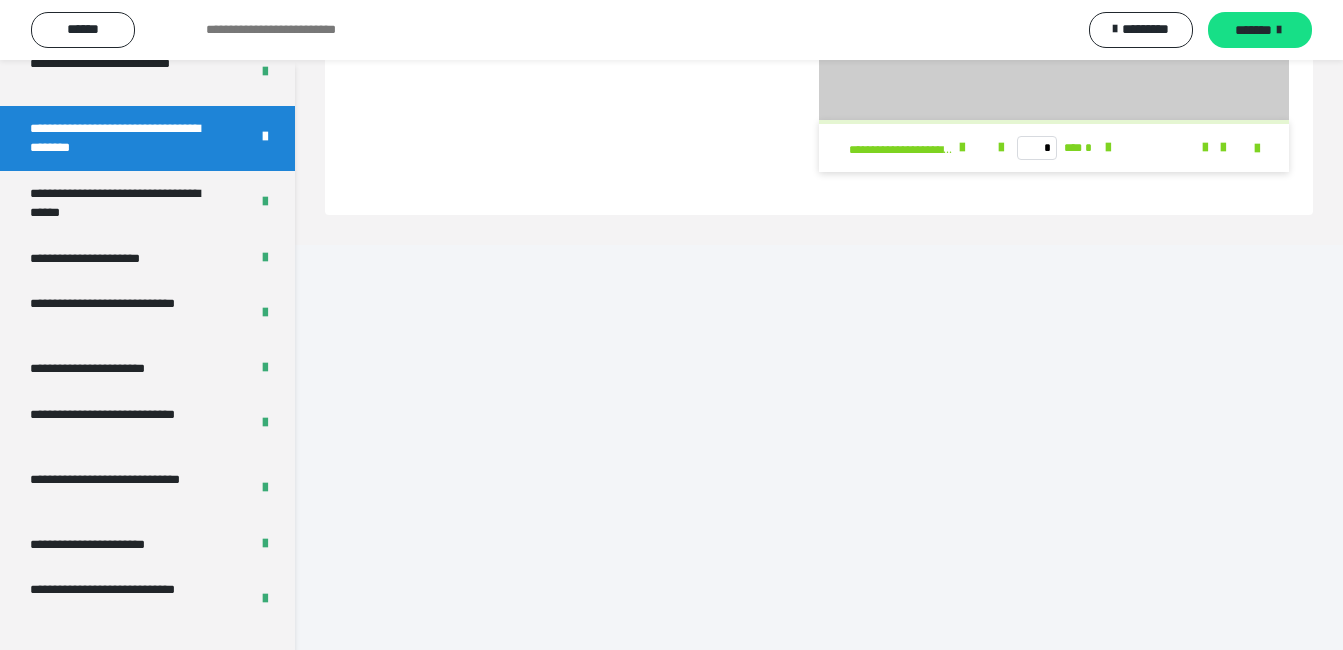 scroll, scrollTop: 84, scrollLeft: 0, axis: vertical 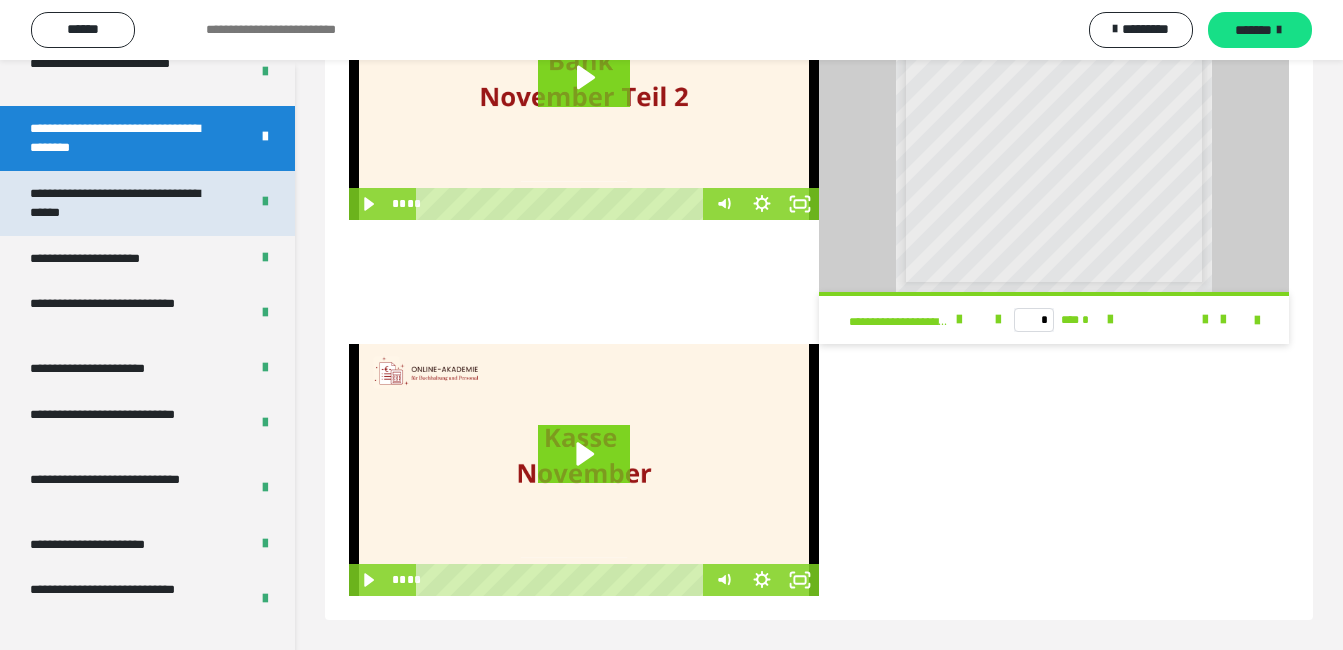 click on "**********" at bounding box center [124, 203] 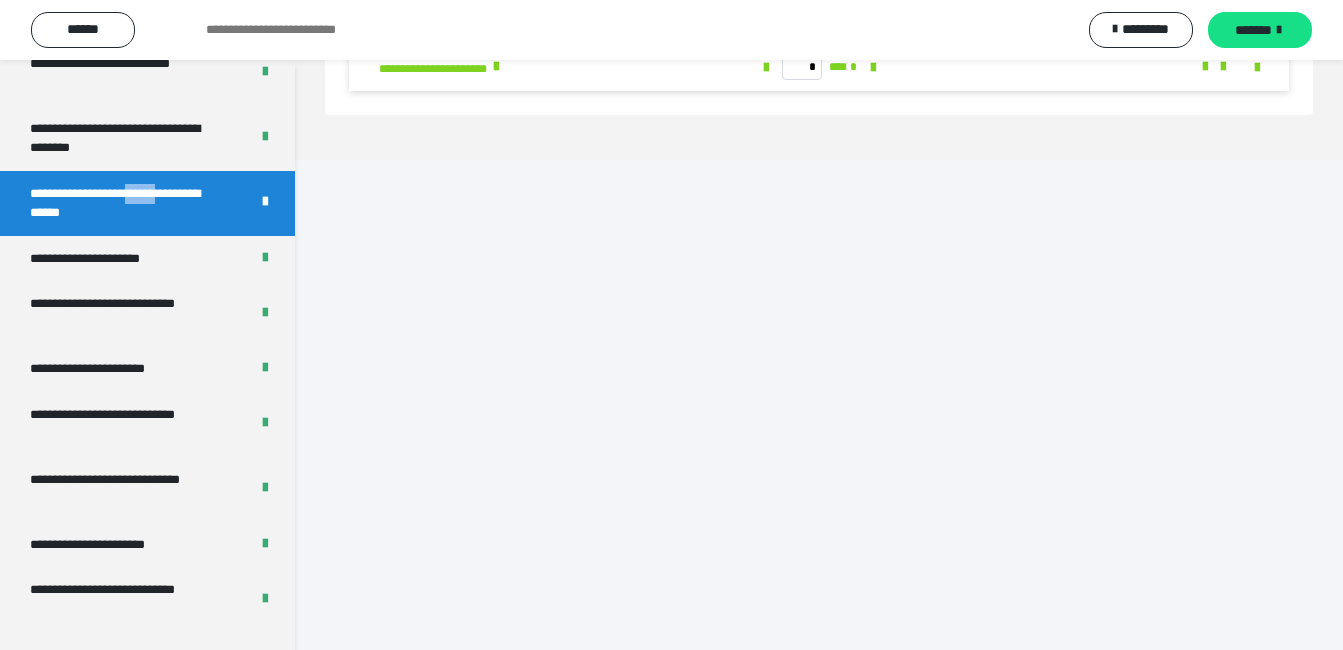 scroll, scrollTop: 60, scrollLeft: 0, axis: vertical 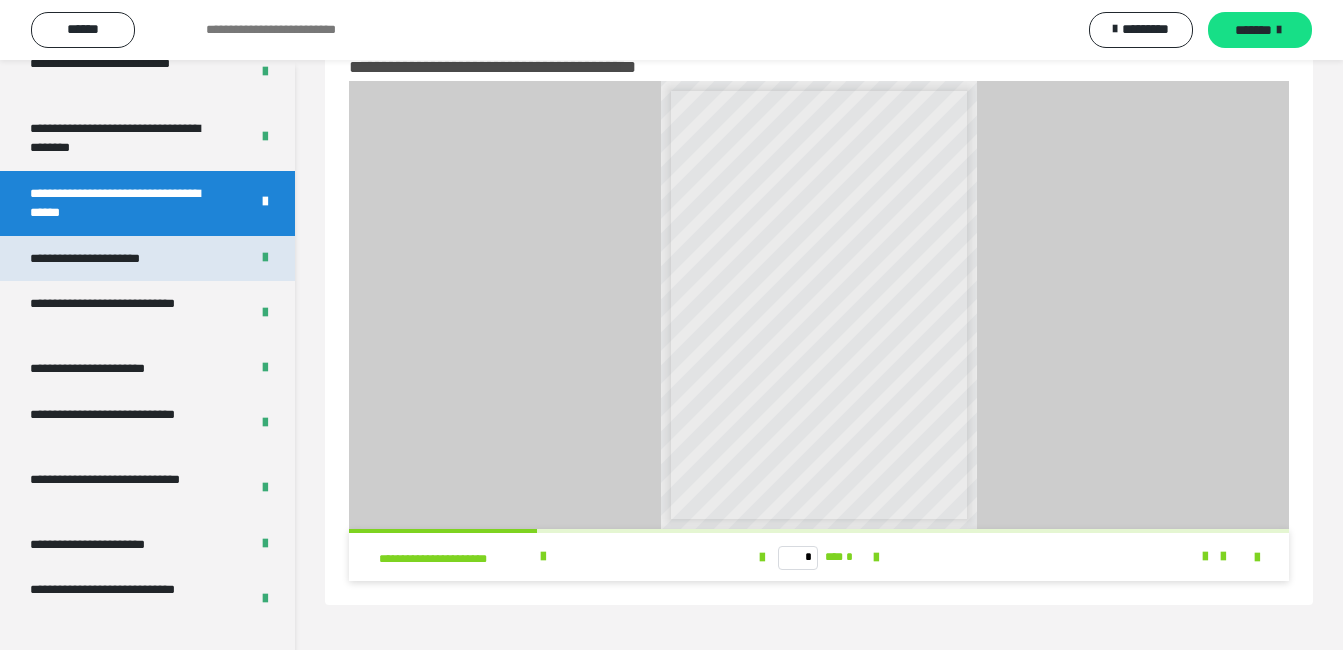 drag, startPoint x: 60, startPoint y: 206, endPoint x: 107, endPoint y: 261, distance: 72.34639 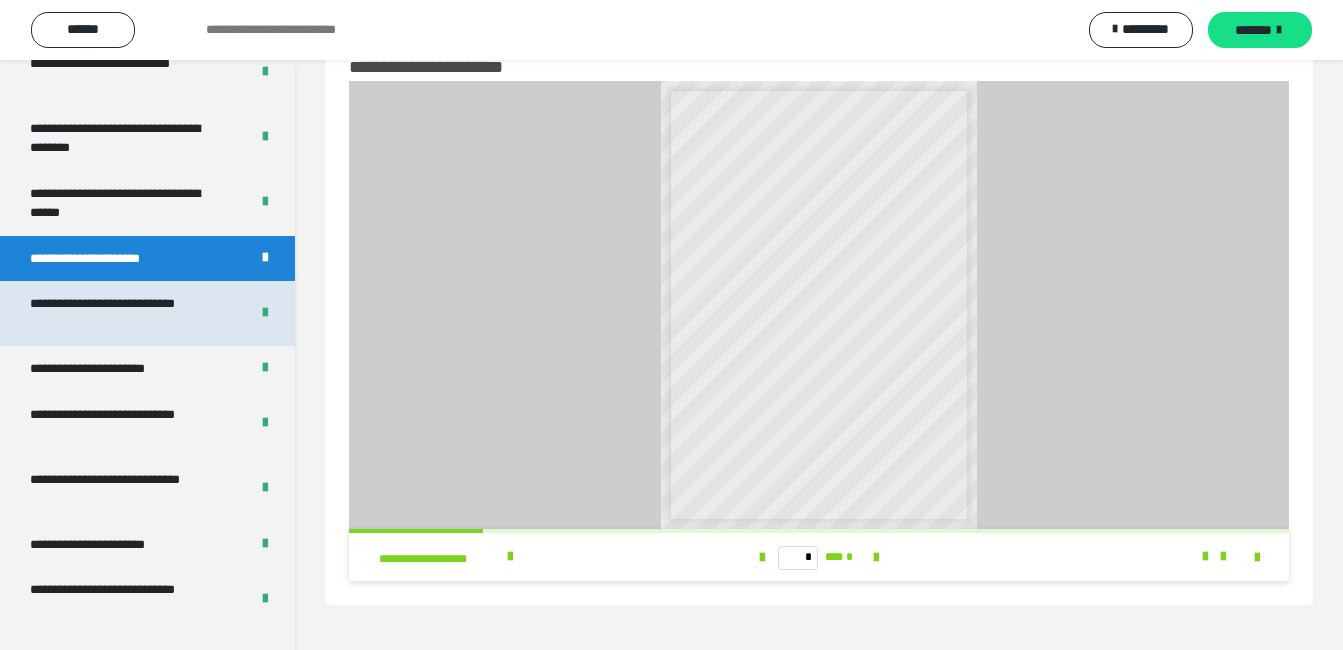 click on "**********" at bounding box center (124, 313) 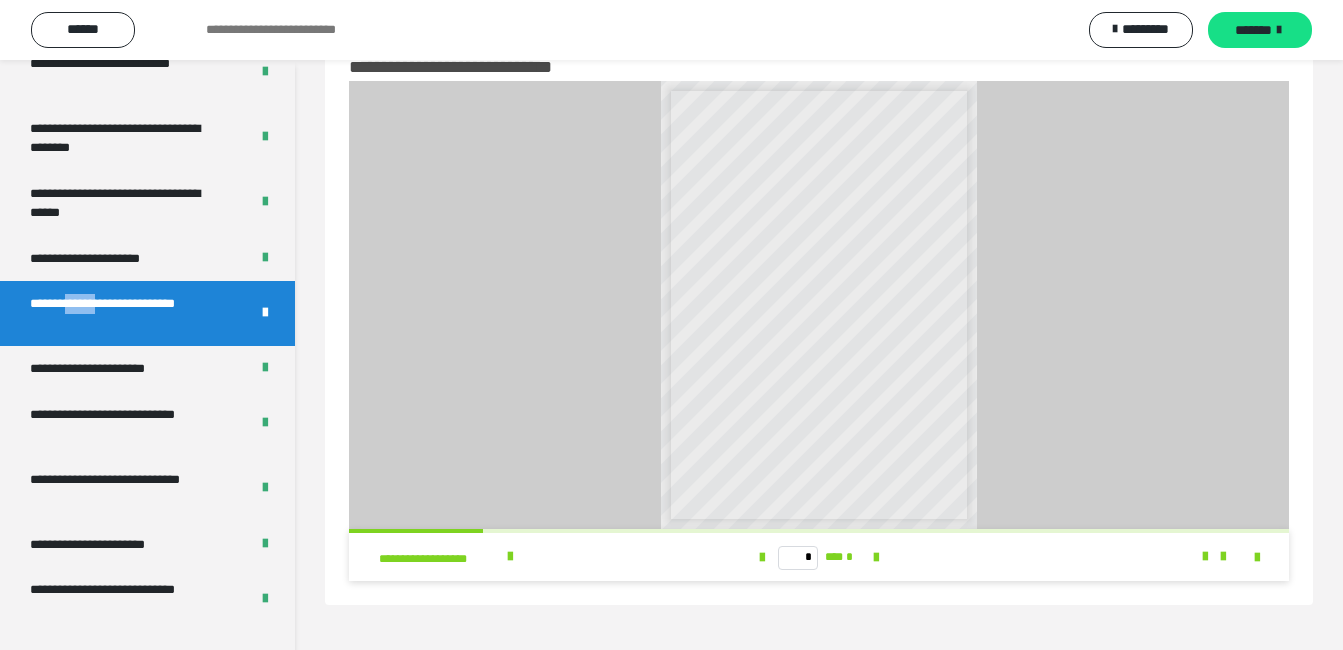 click on "**********" at bounding box center [124, 313] 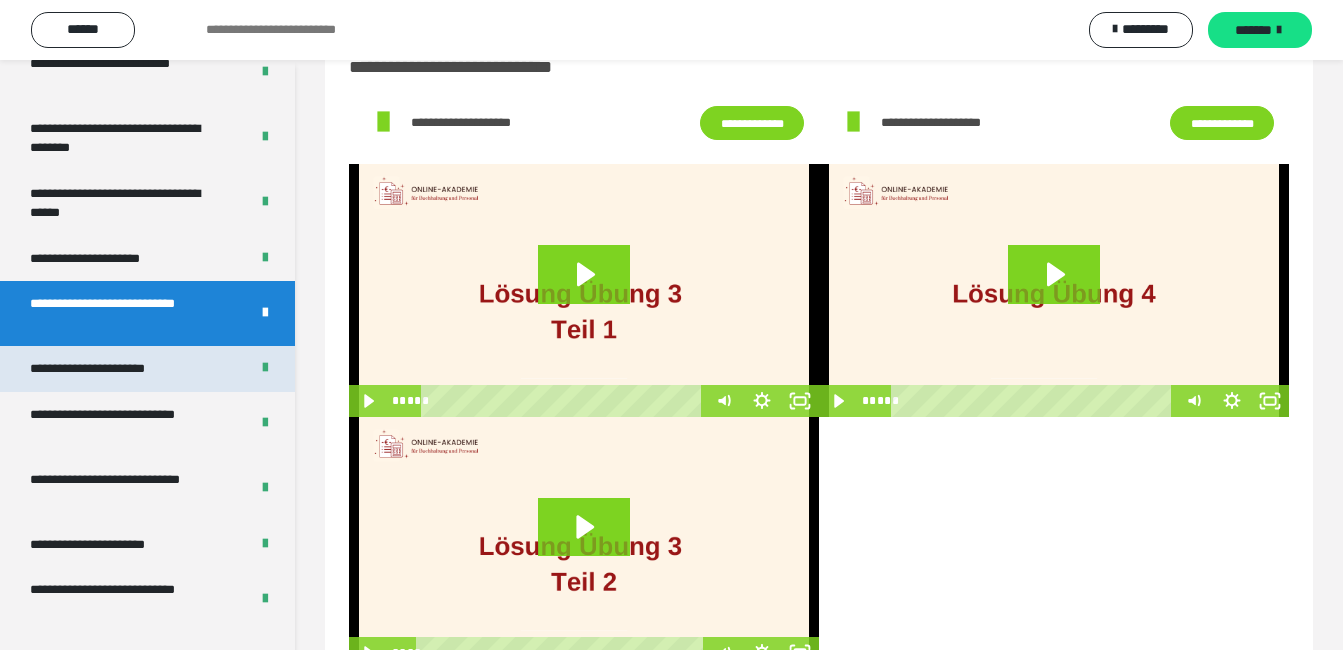 click on "**********" at bounding box center (111, 369) 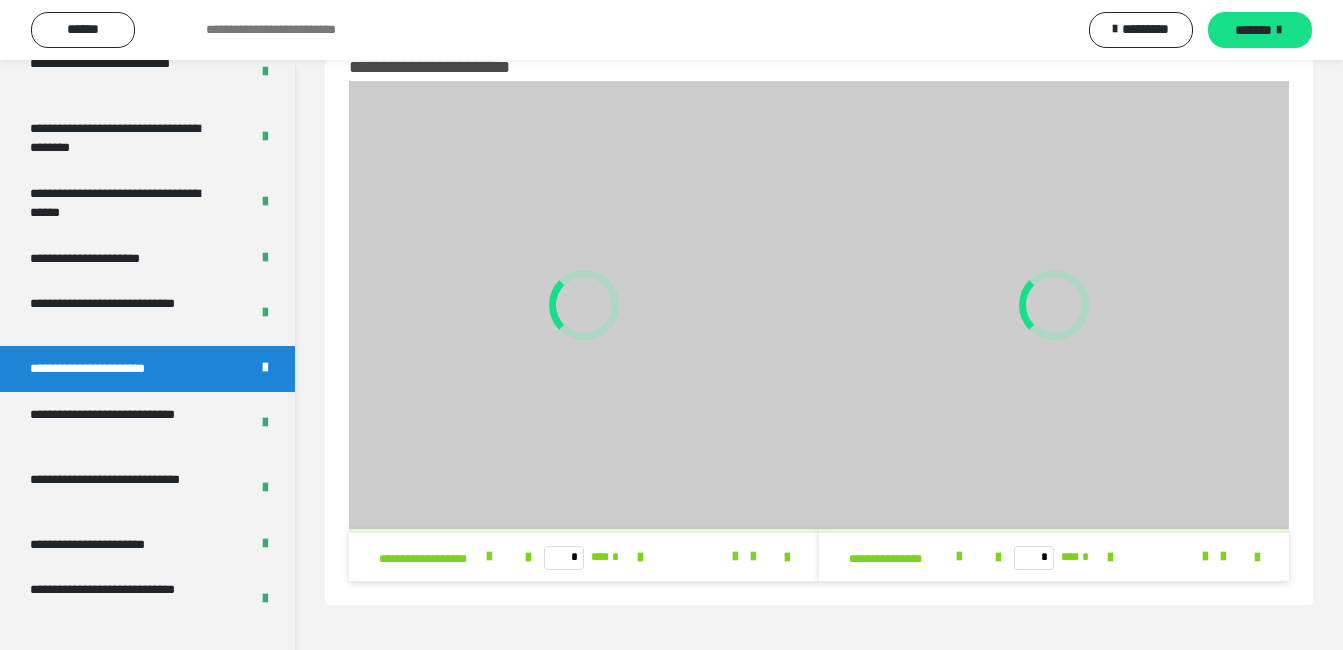 drag, startPoint x: 83, startPoint y: 381, endPoint x: 73, endPoint y: 376, distance: 11.18034 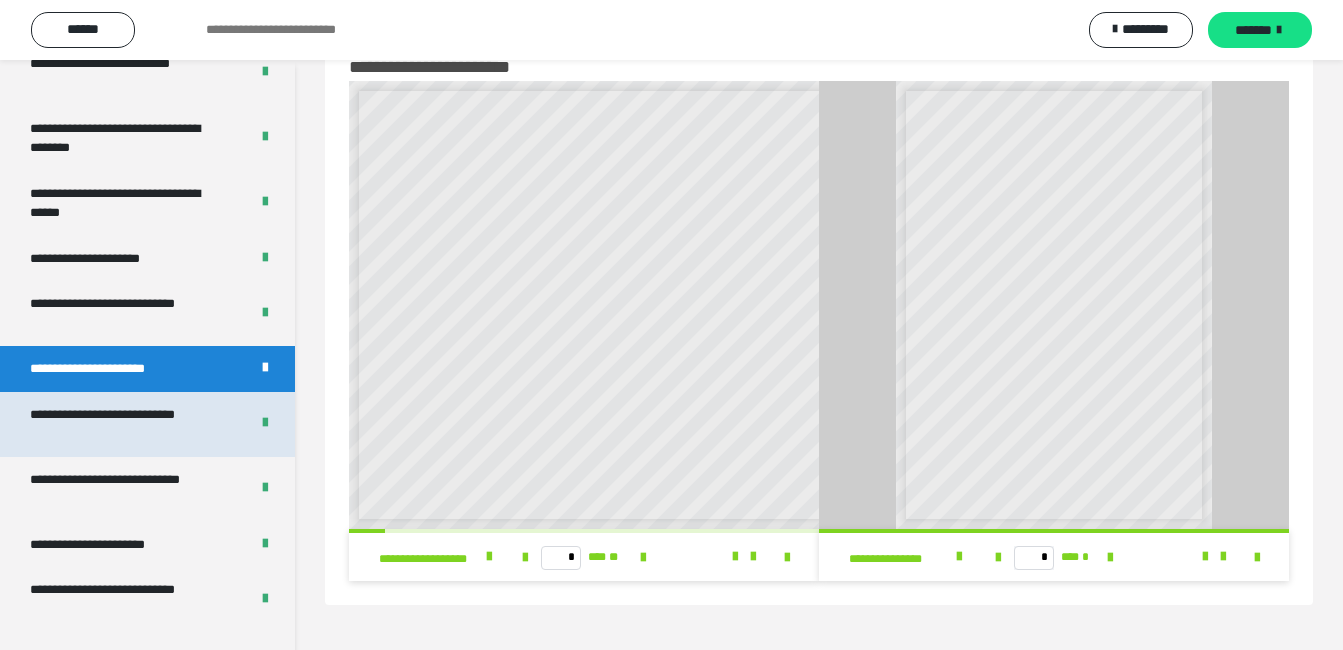 click on "**********" at bounding box center (124, 424) 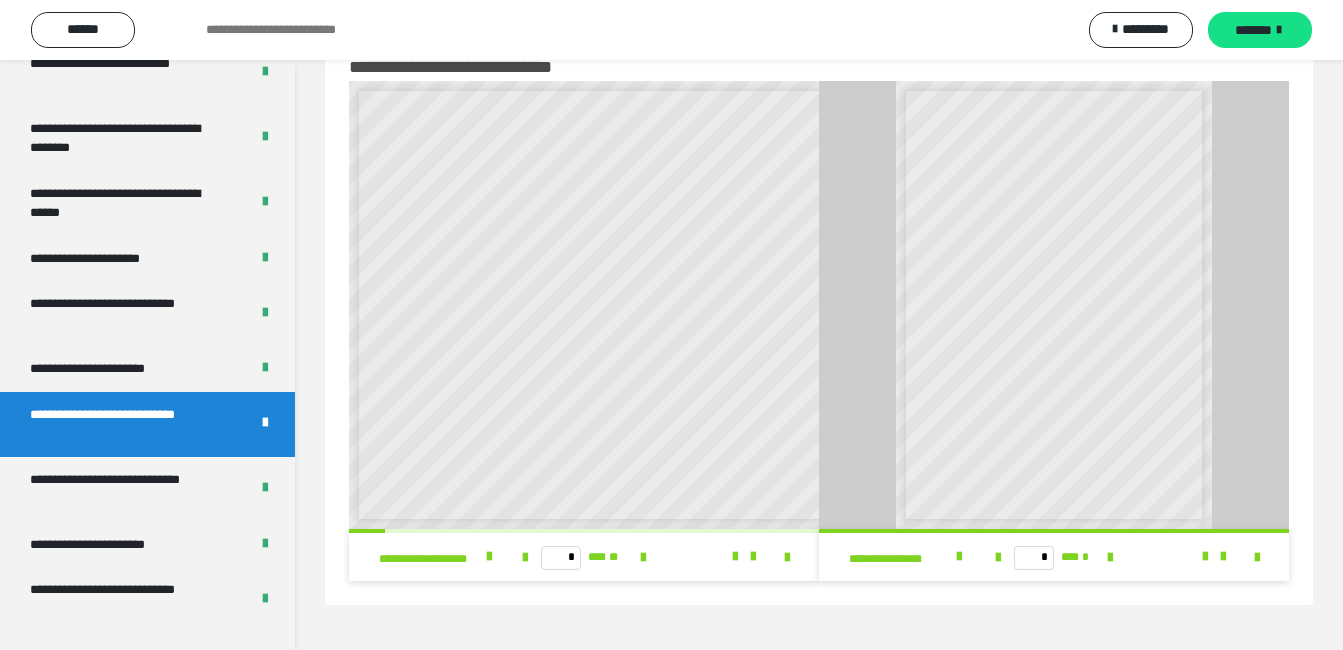 click on "**********" at bounding box center [124, 424] 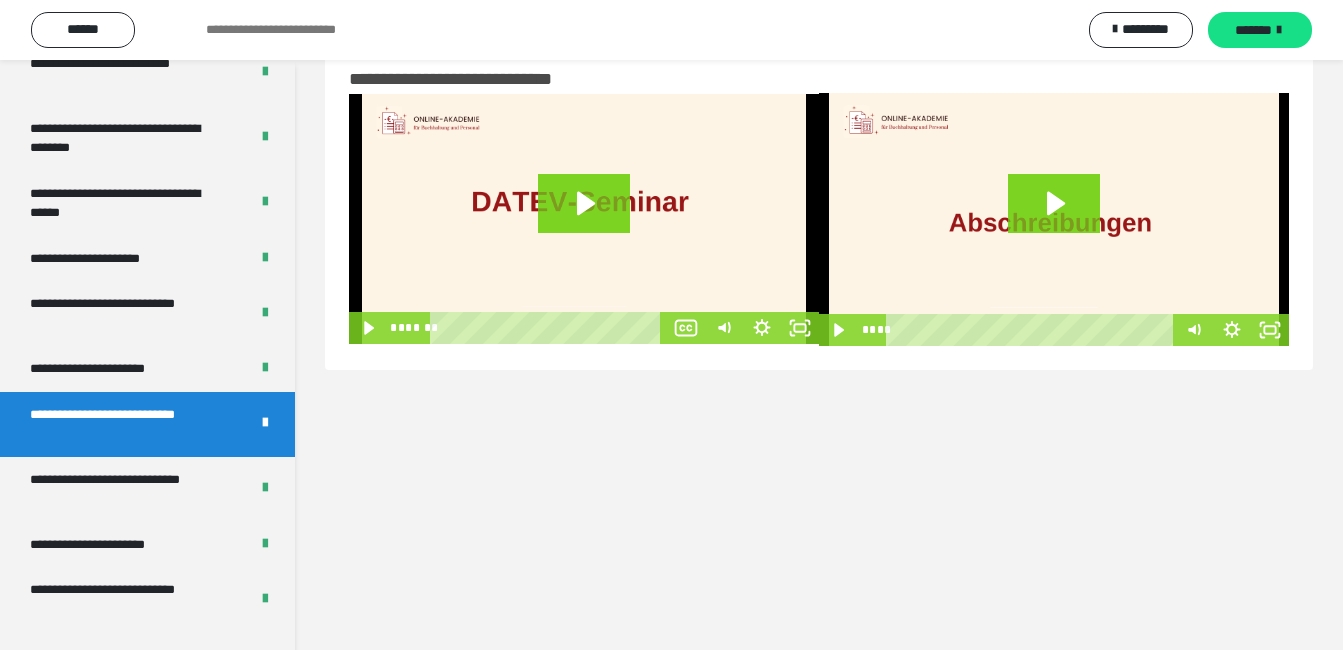 scroll, scrollTop: 0, scrollLeft: 0, axis: both 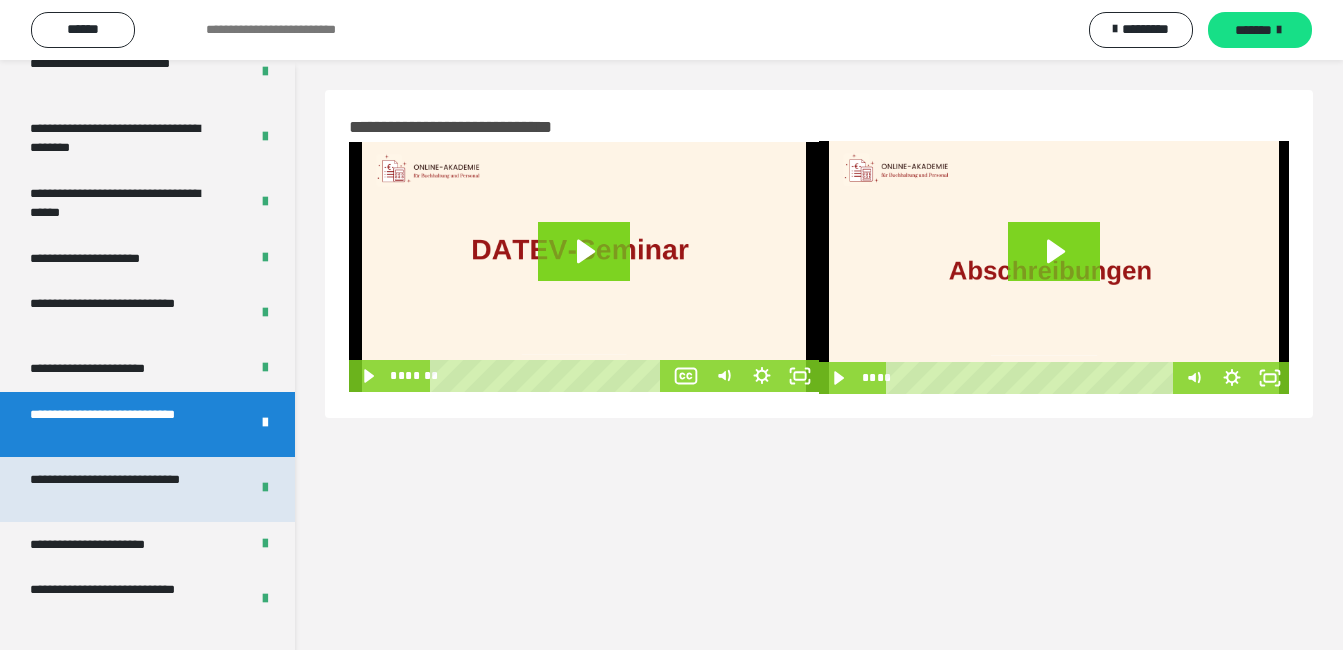 click on "**********" at bounding box center (124, 489) 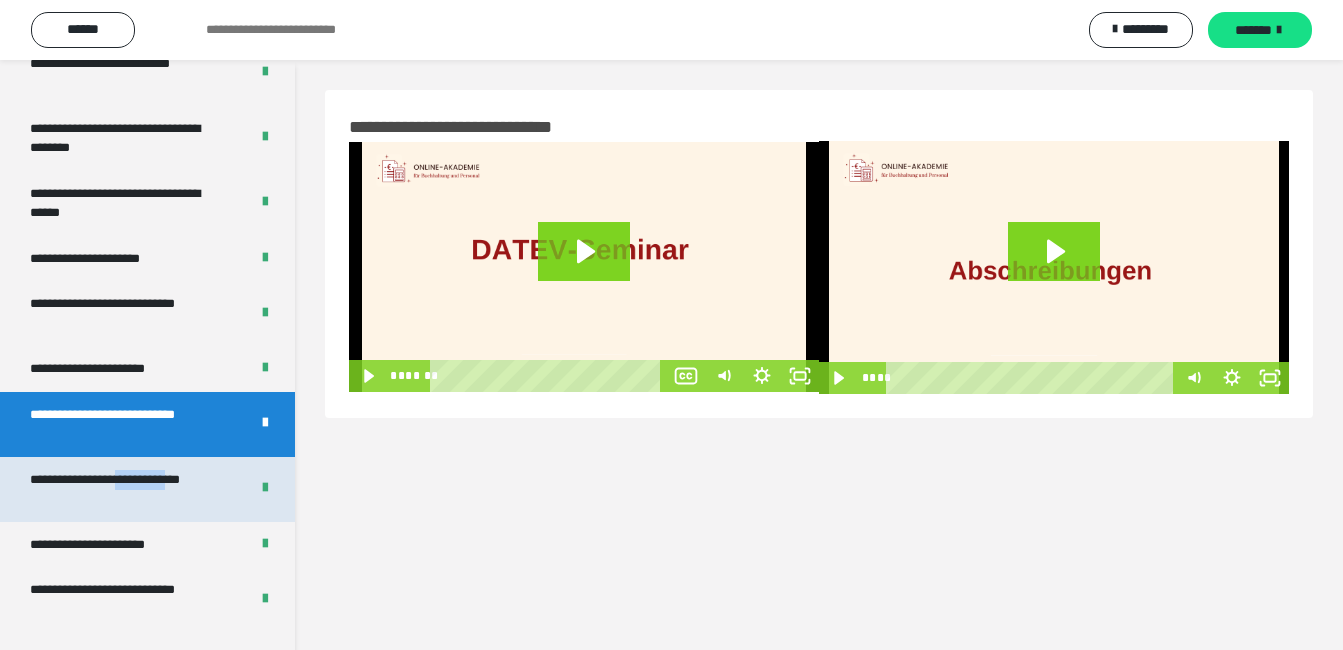 click on "**********" at bounding box center (124, 489) 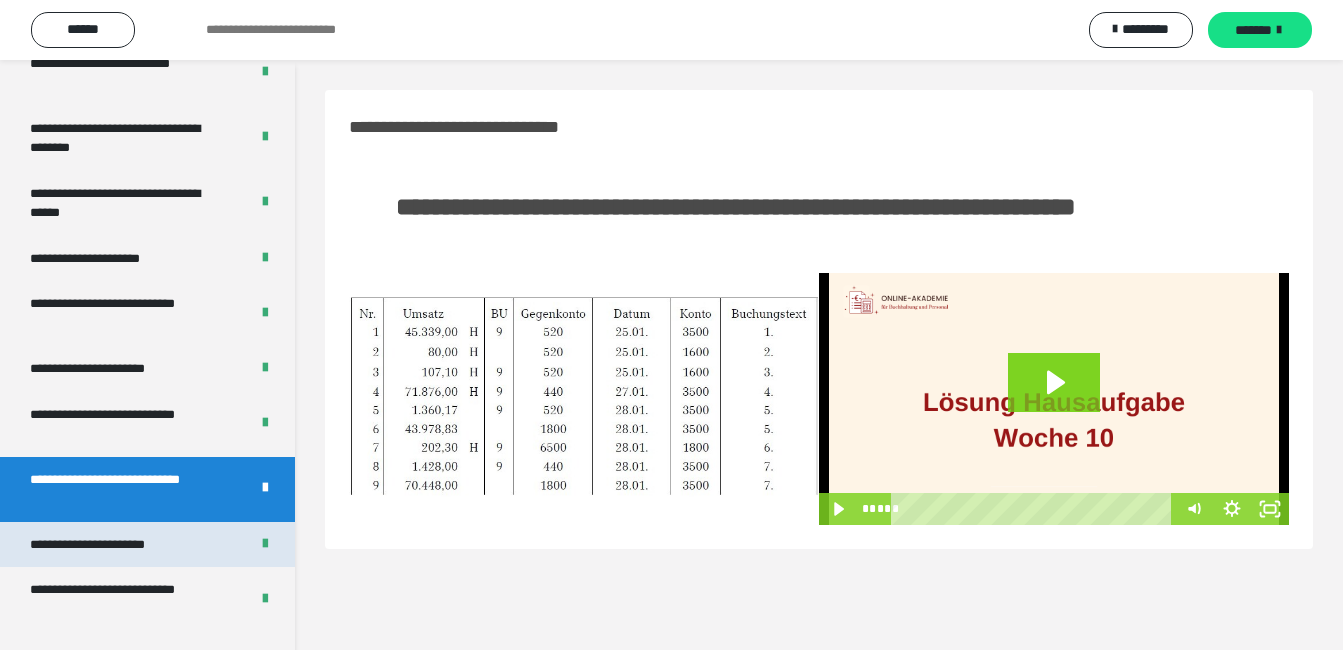 click on "**********" at bounding box center [109, 545] 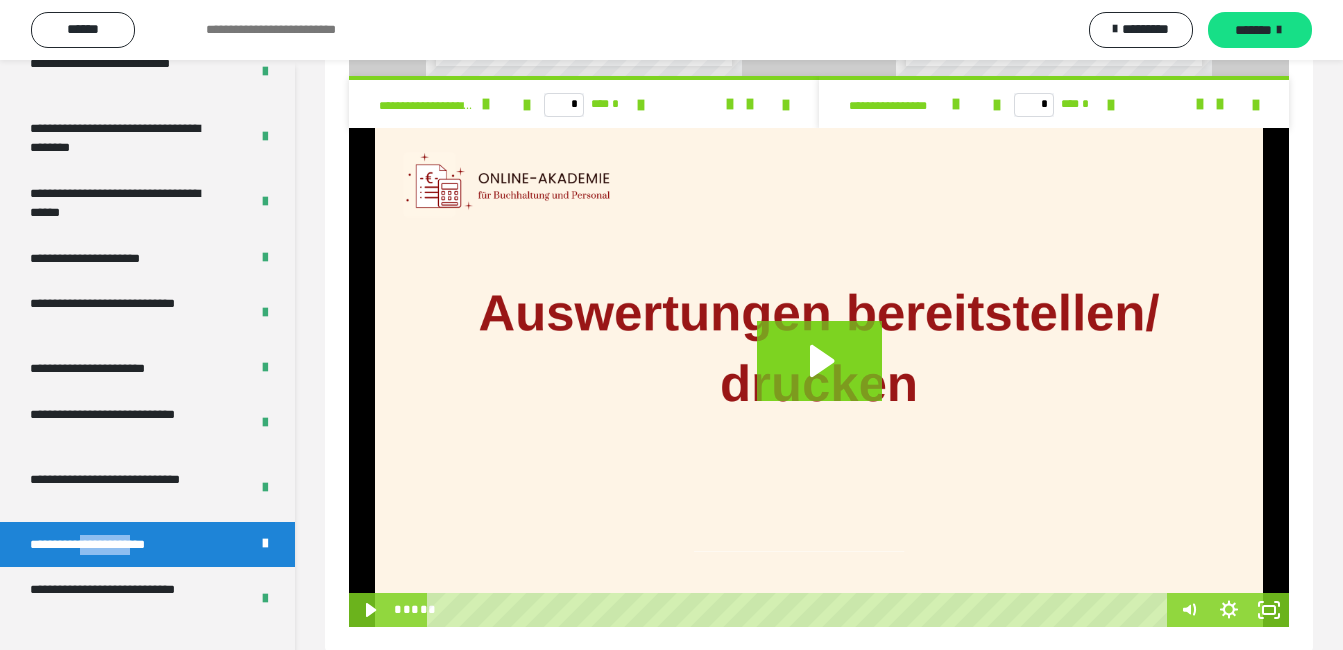 scroll, scrollTop: 1459, scrollLeft: 0, axis: vertical 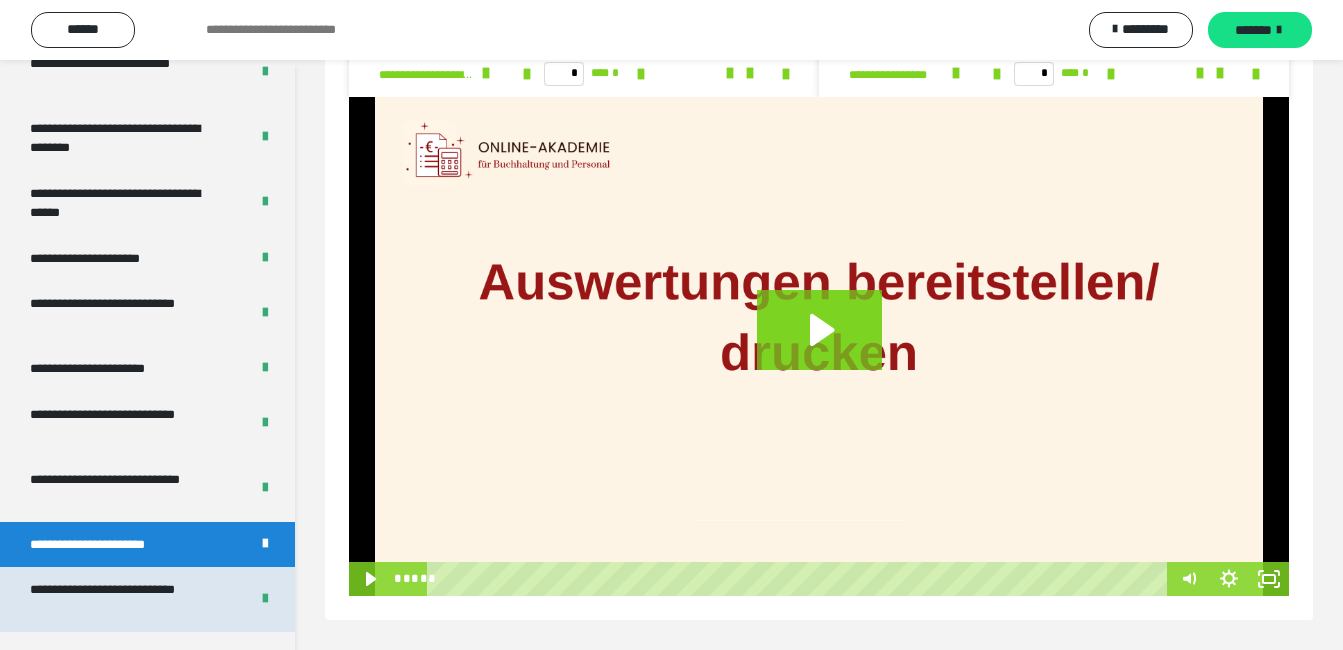 click on "**********" at bounding box center [124, 599] 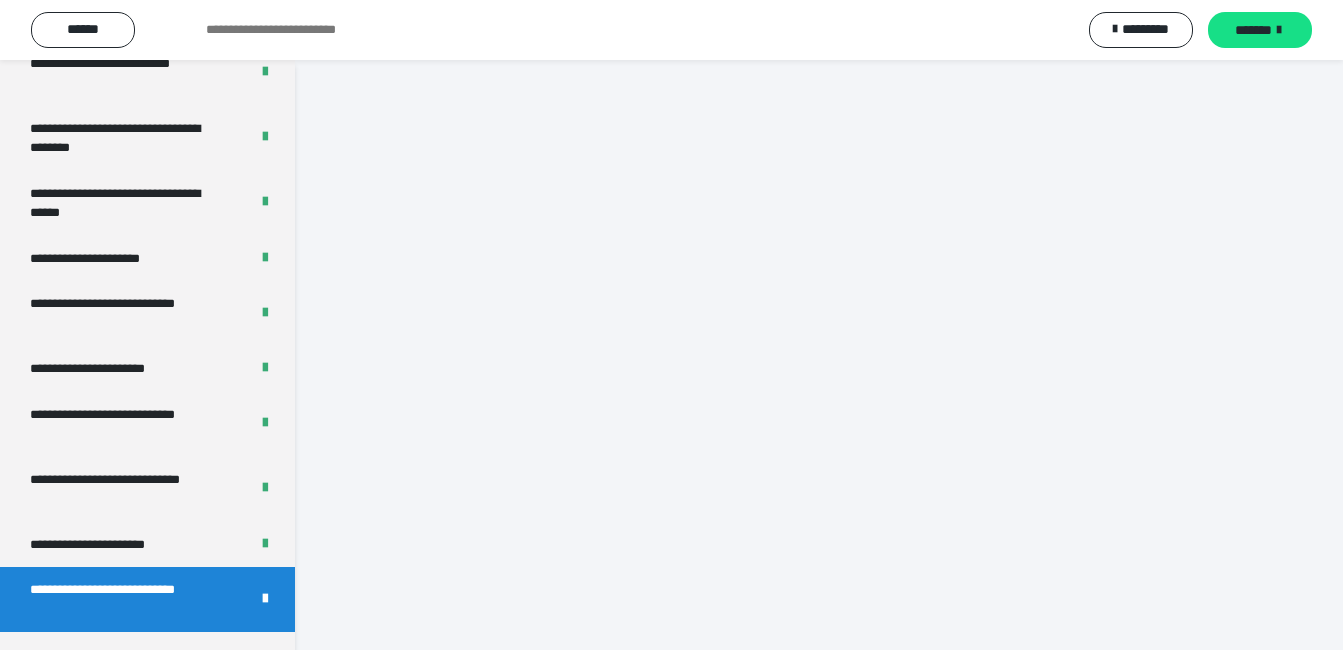 scroll, scrollTop: 60, scrollLeft: 0, axis: vertical 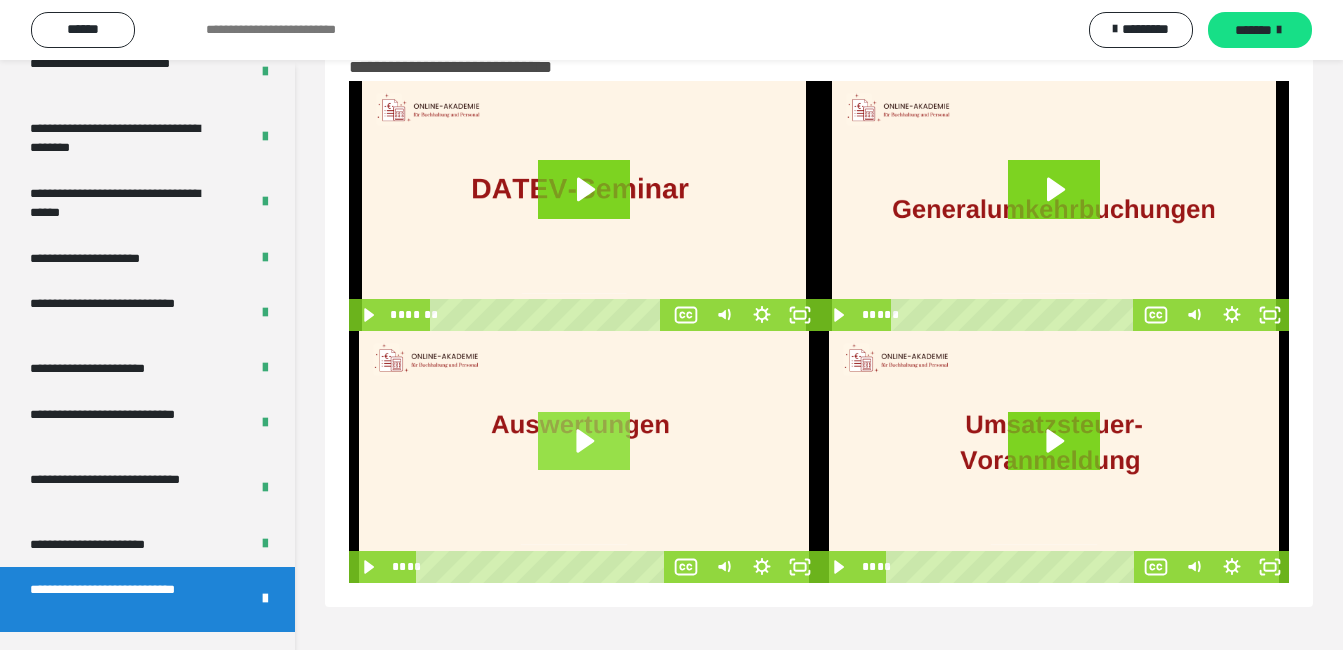 click 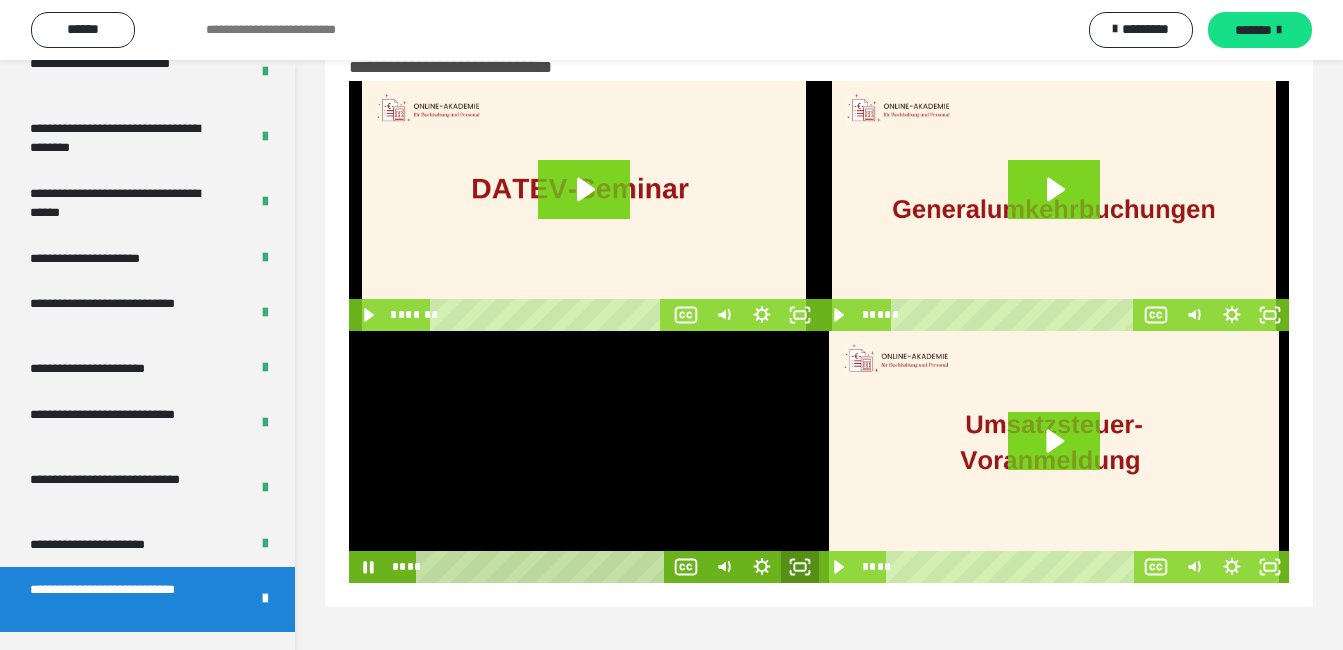 click 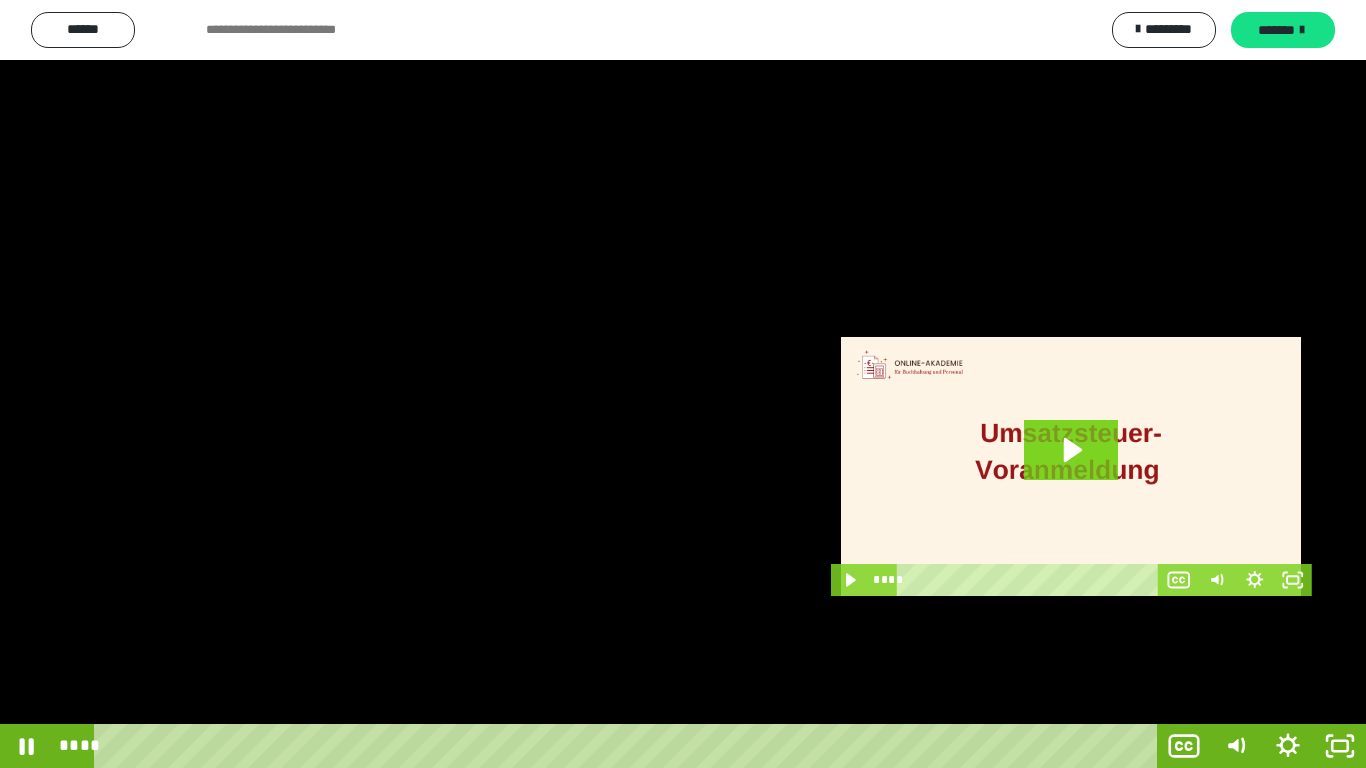 click at bounding box center [683, 384] 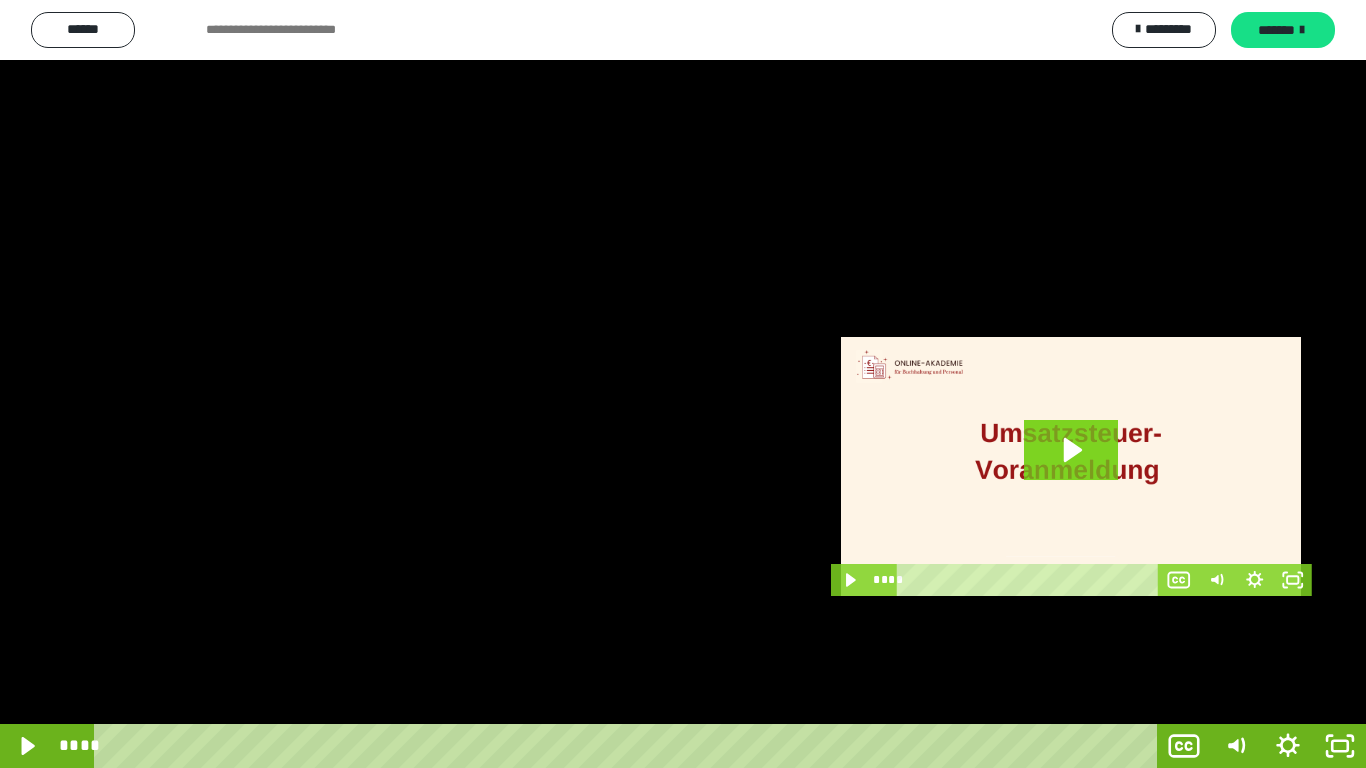 click at bounding box center (683, 384) 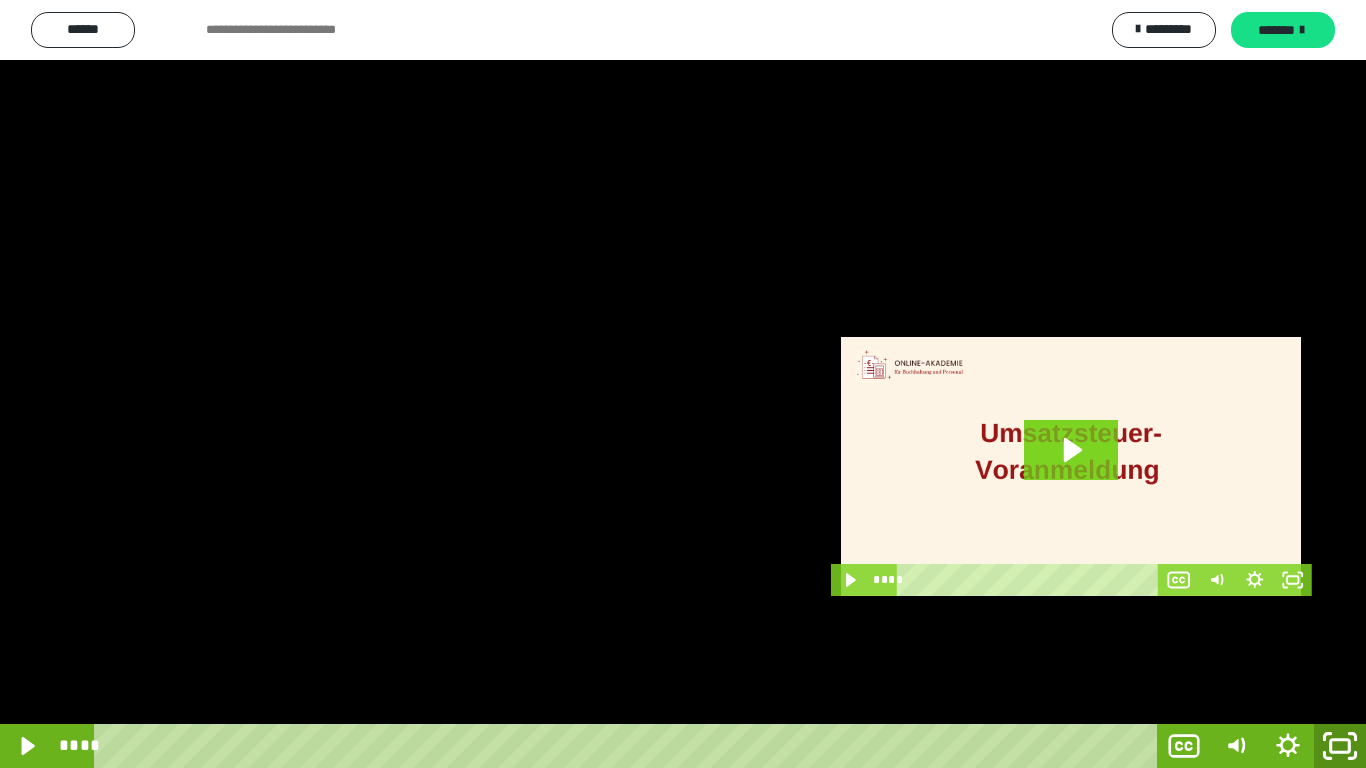 click 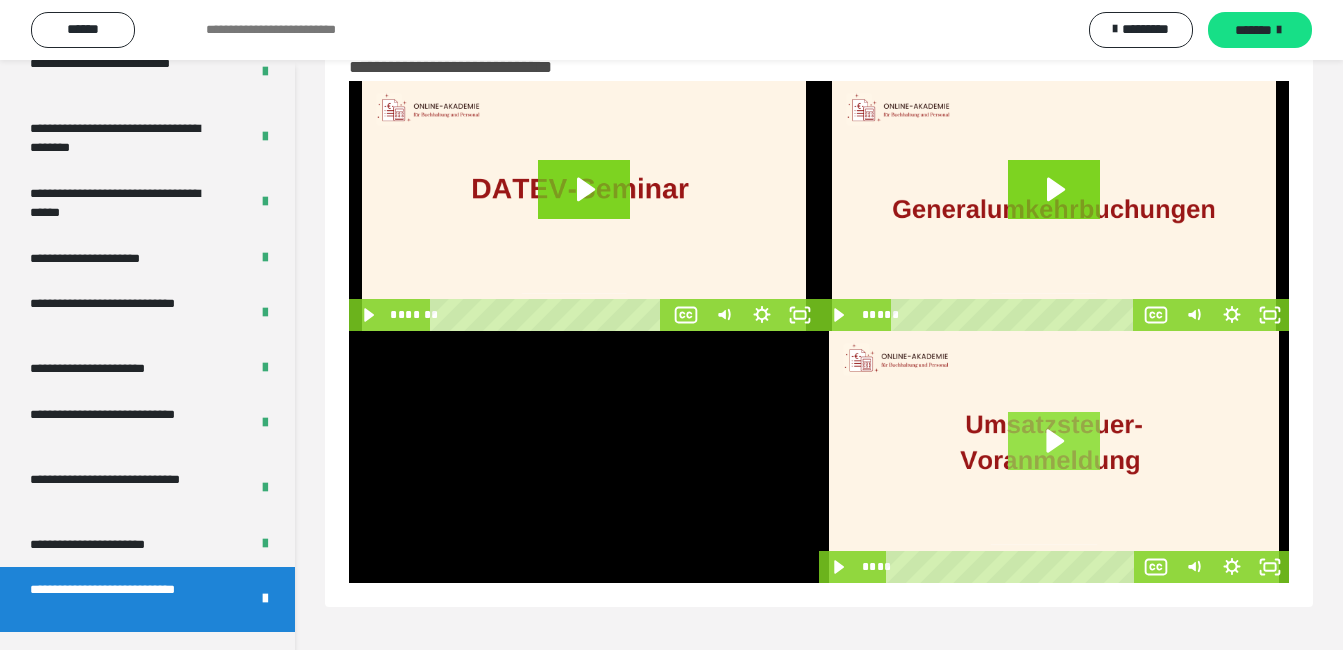 click 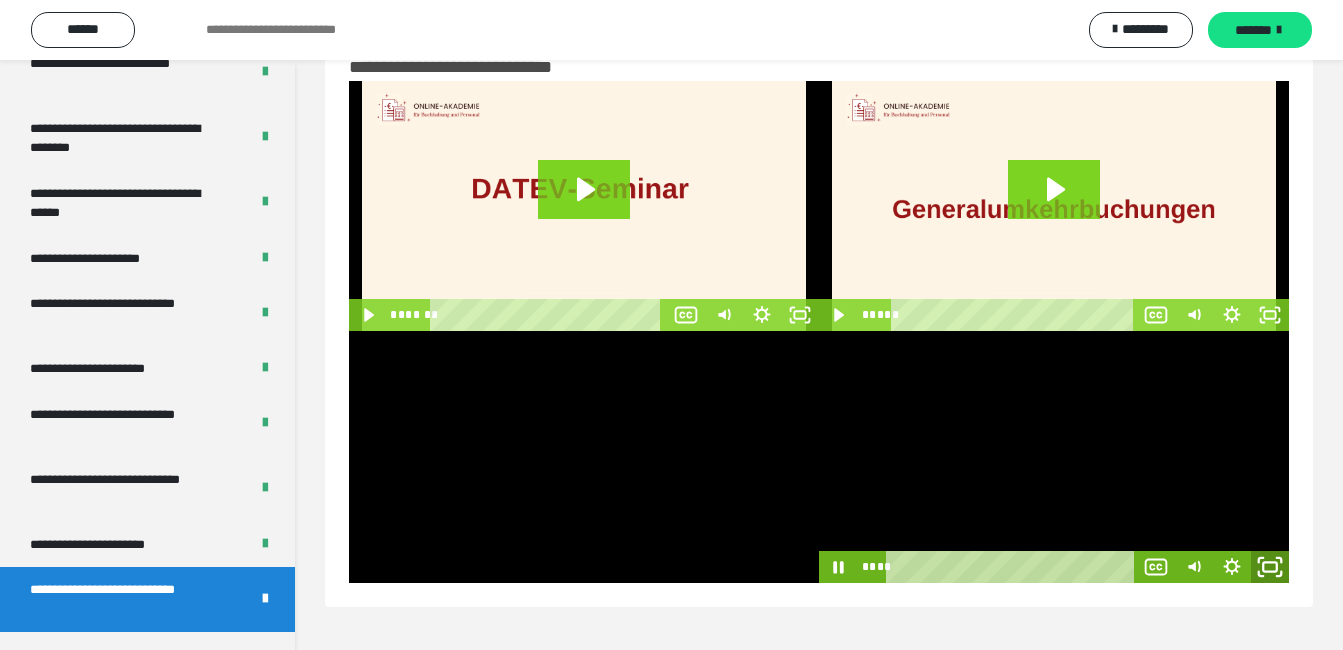 click 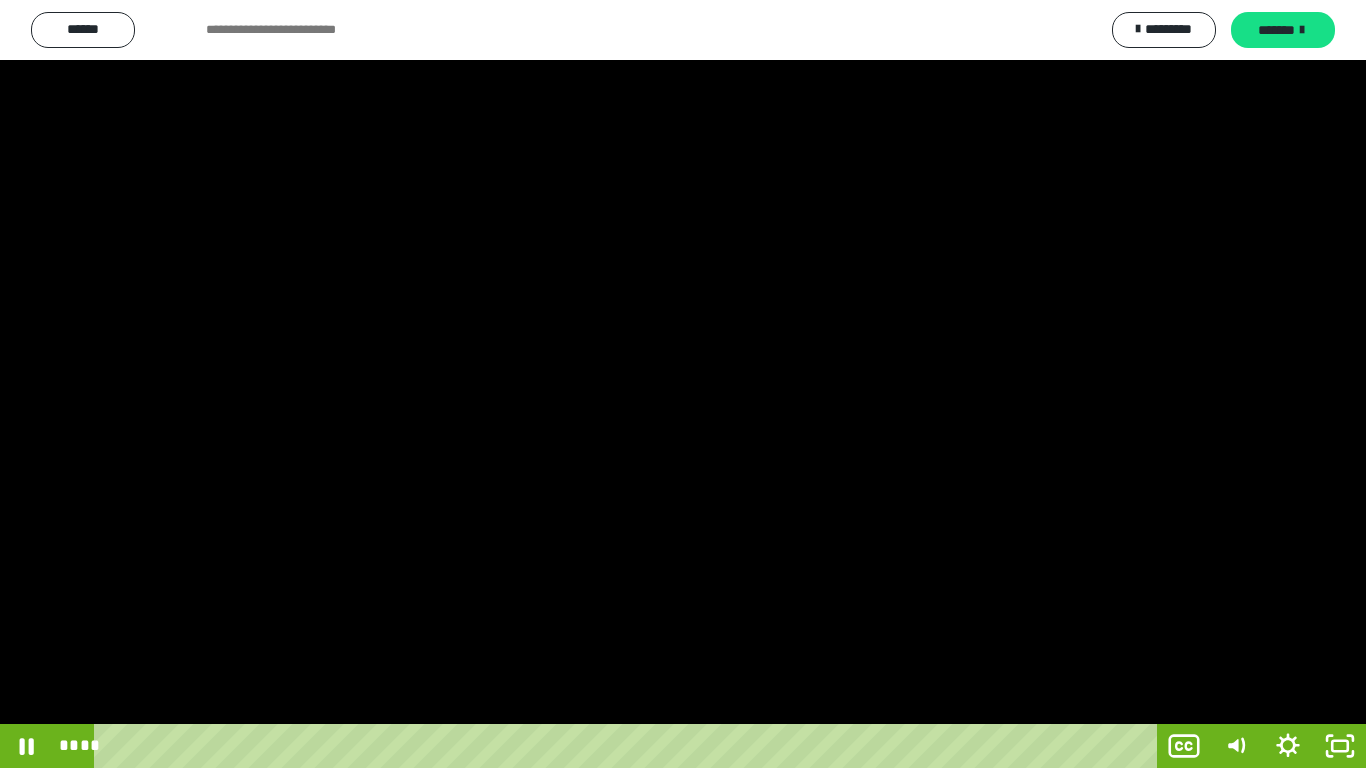 click at bounding box center [683, 384] 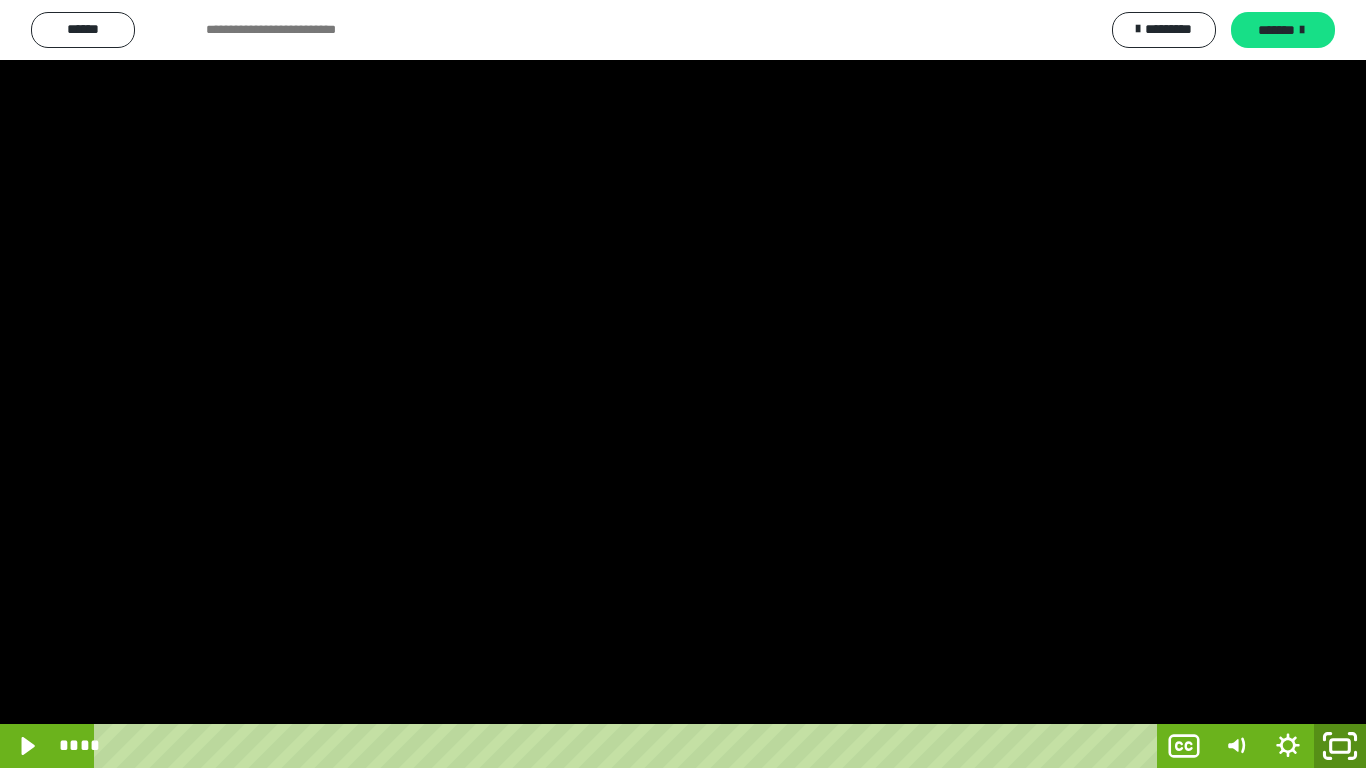 click 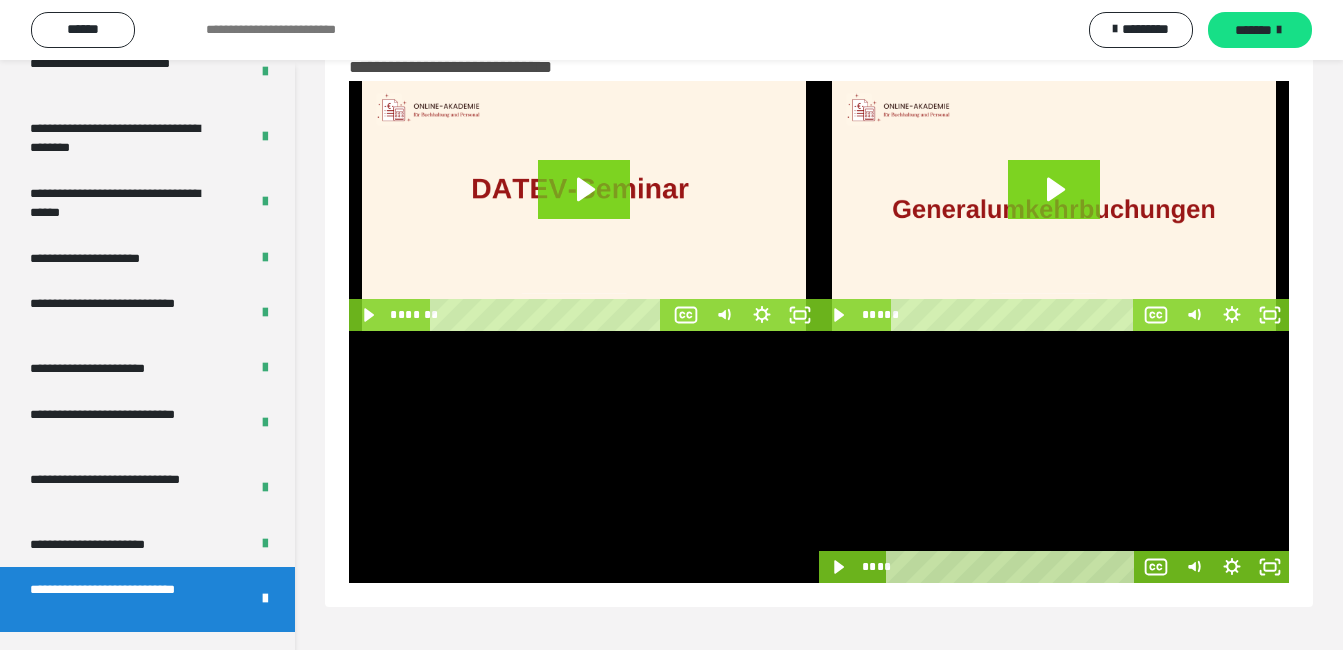 click at bounding box center (1054, 457) 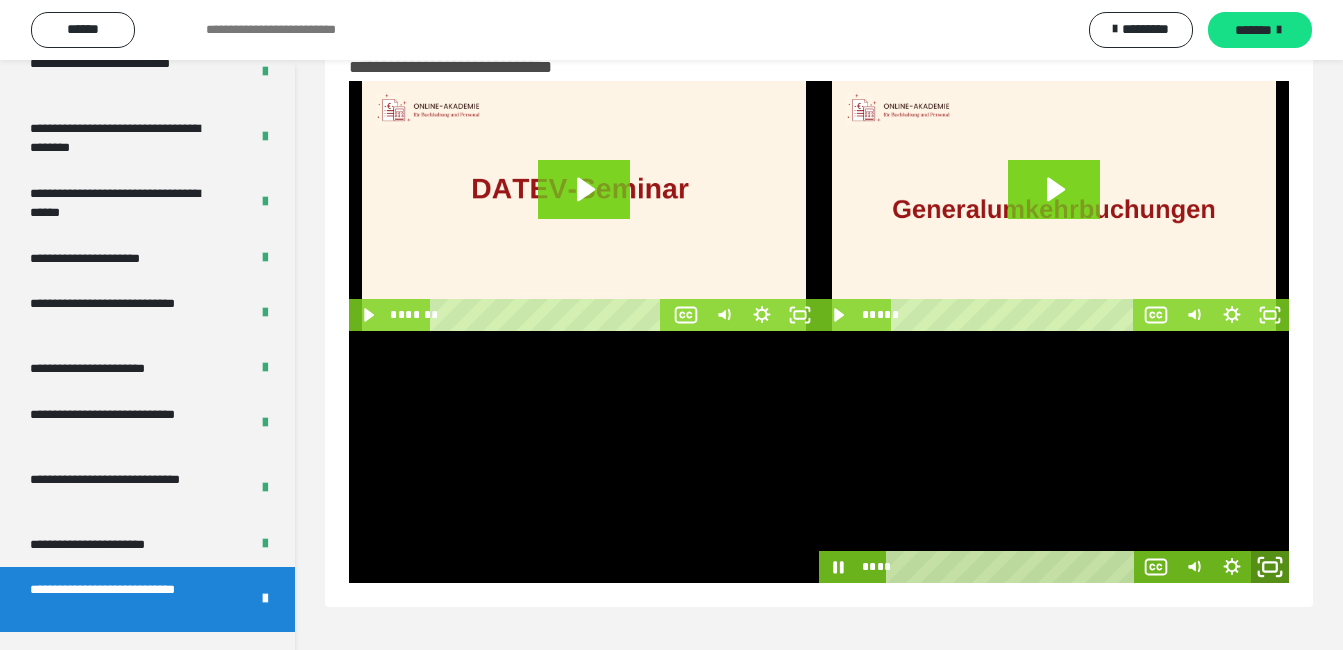click 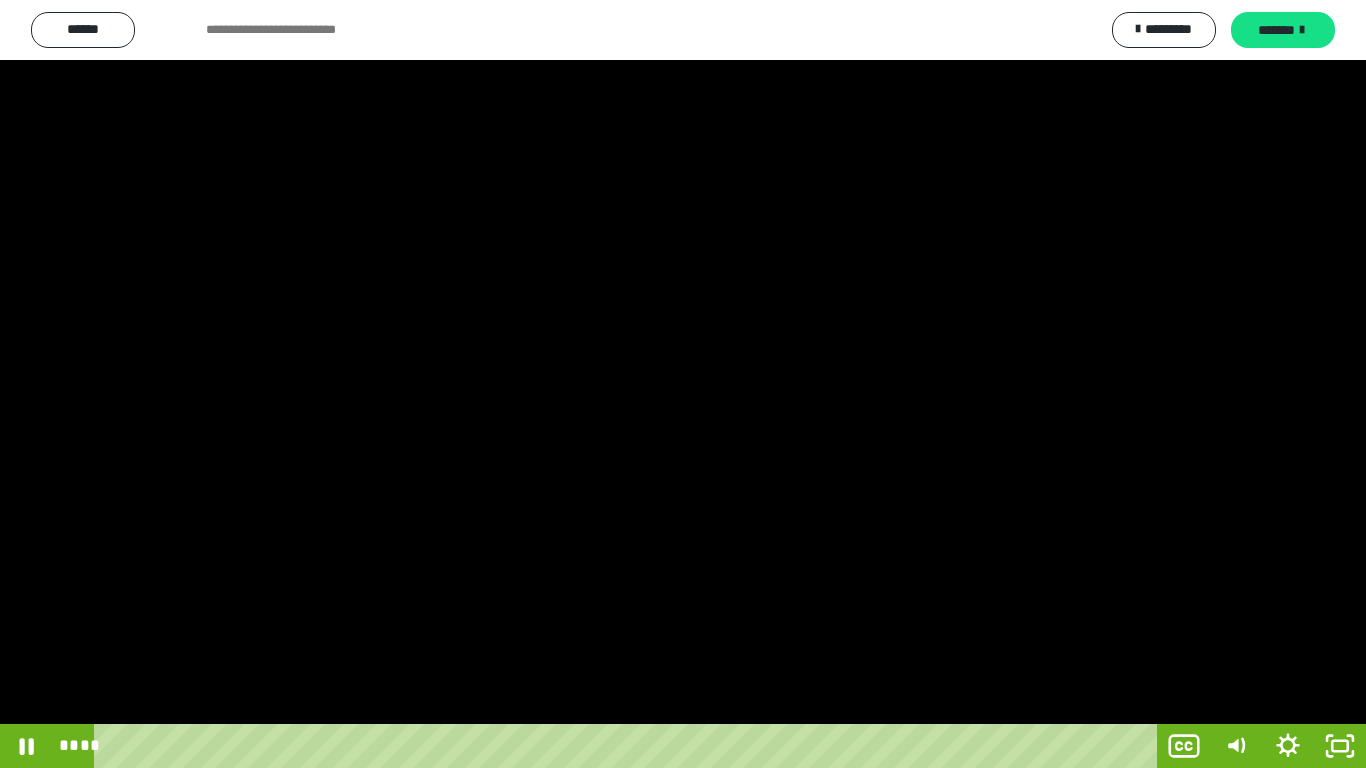 click at bounding box center [683, 384] 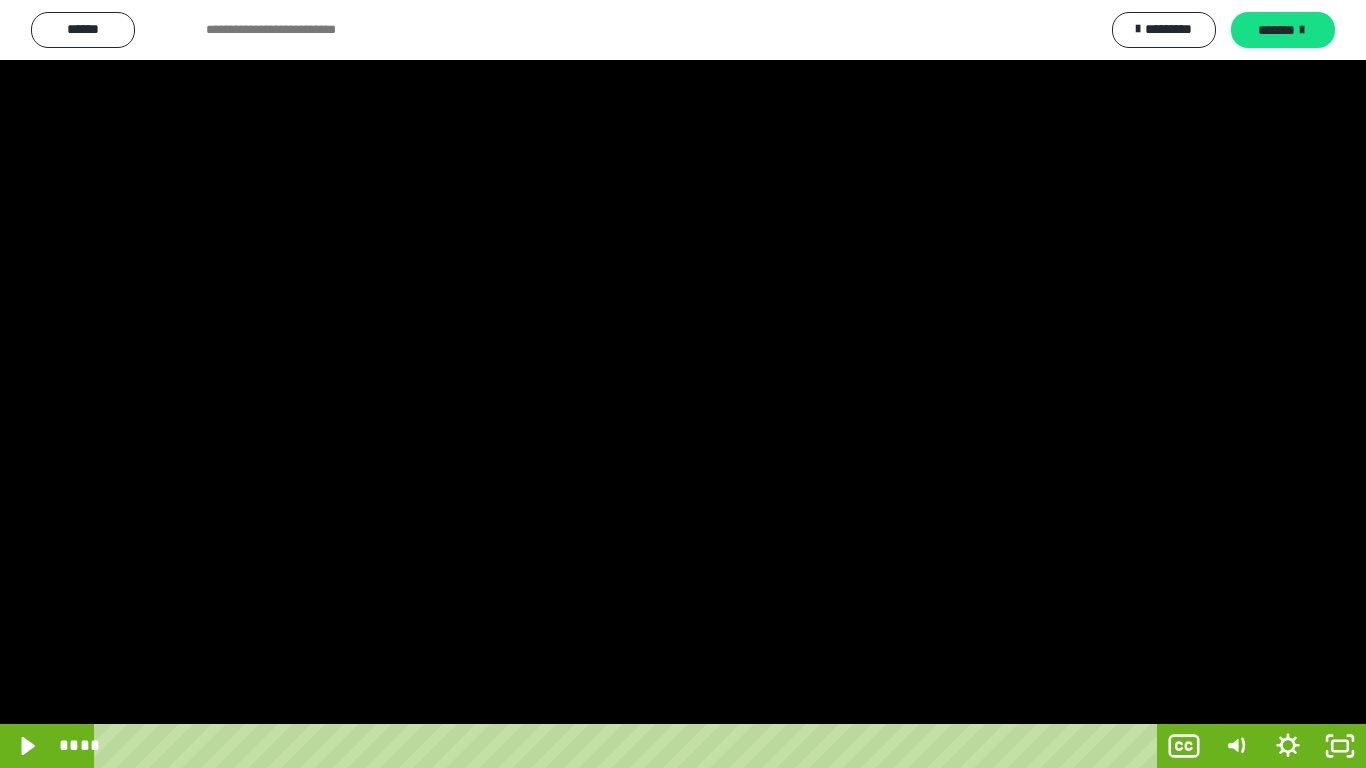 drag, startPoint x: 1337, startPoint y: 281, endPoint x: 1338, endPoint y: 271, distance: 10.049875 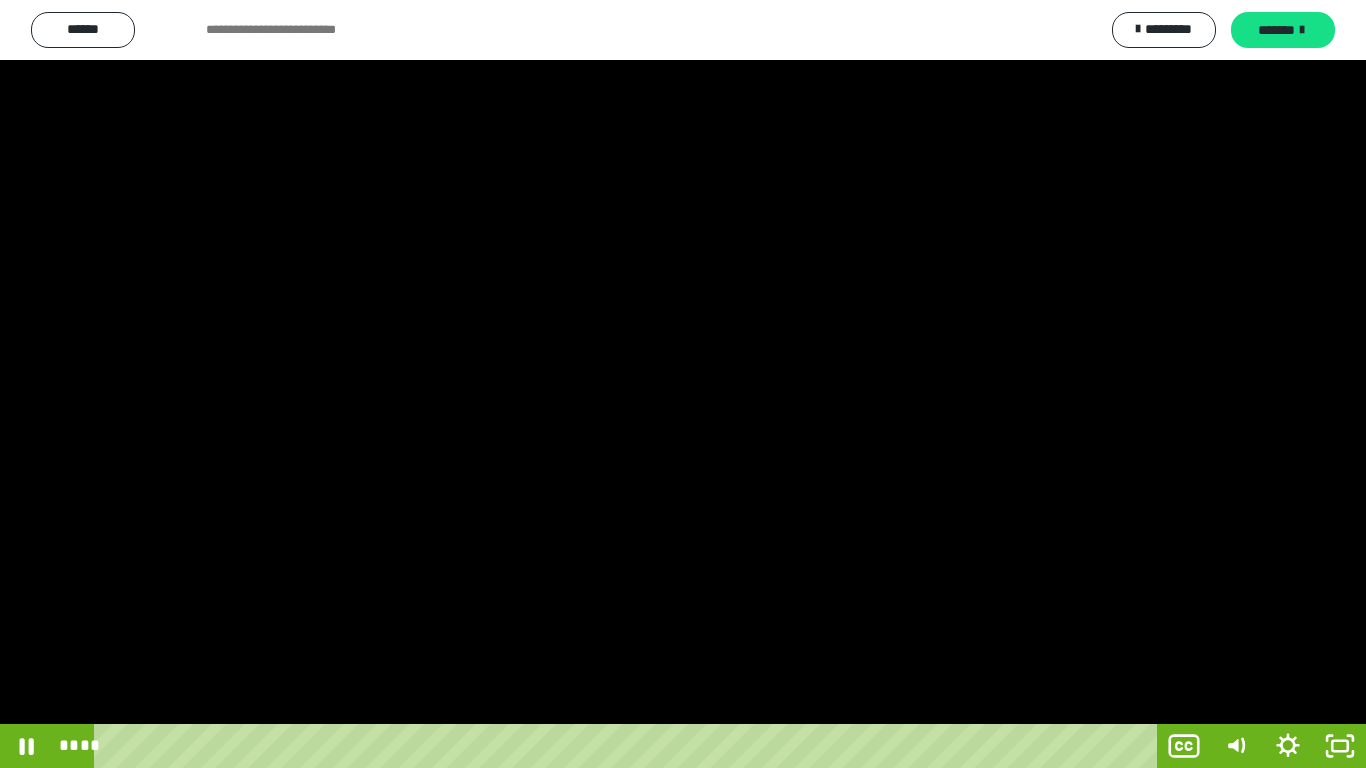 drag, startPoint x: 1338, startPoint y: 271, endPoint x: 1330, endPoint y: 354, distance: 83.38465 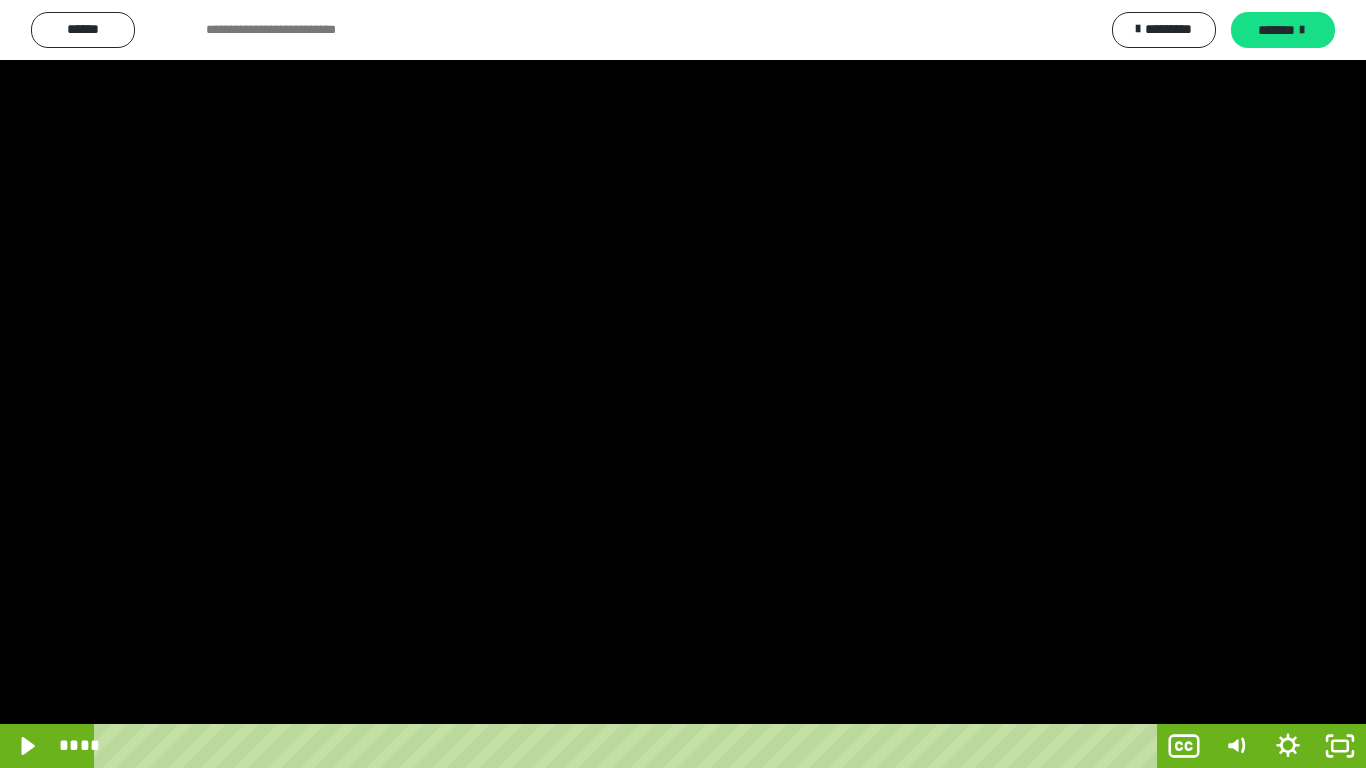 type 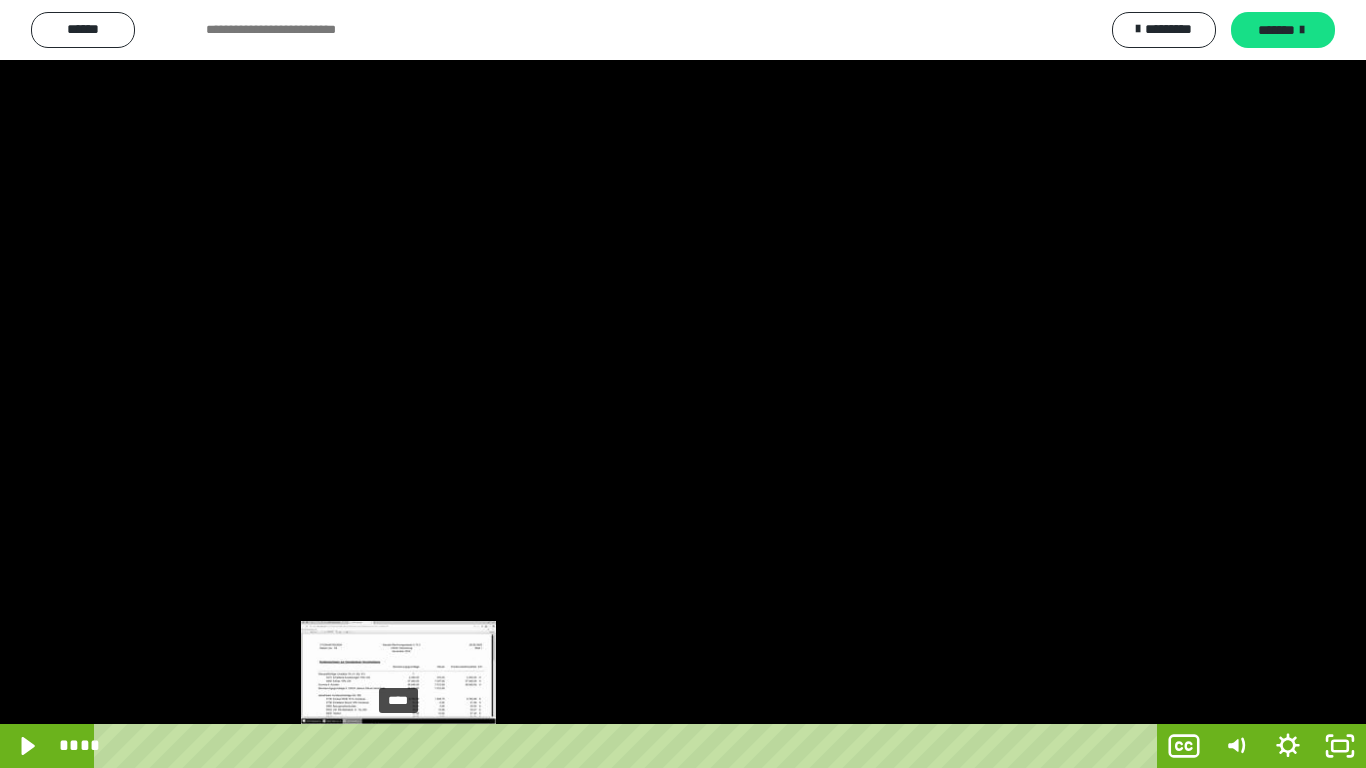 click on "****" at bounding box center [629, 746] 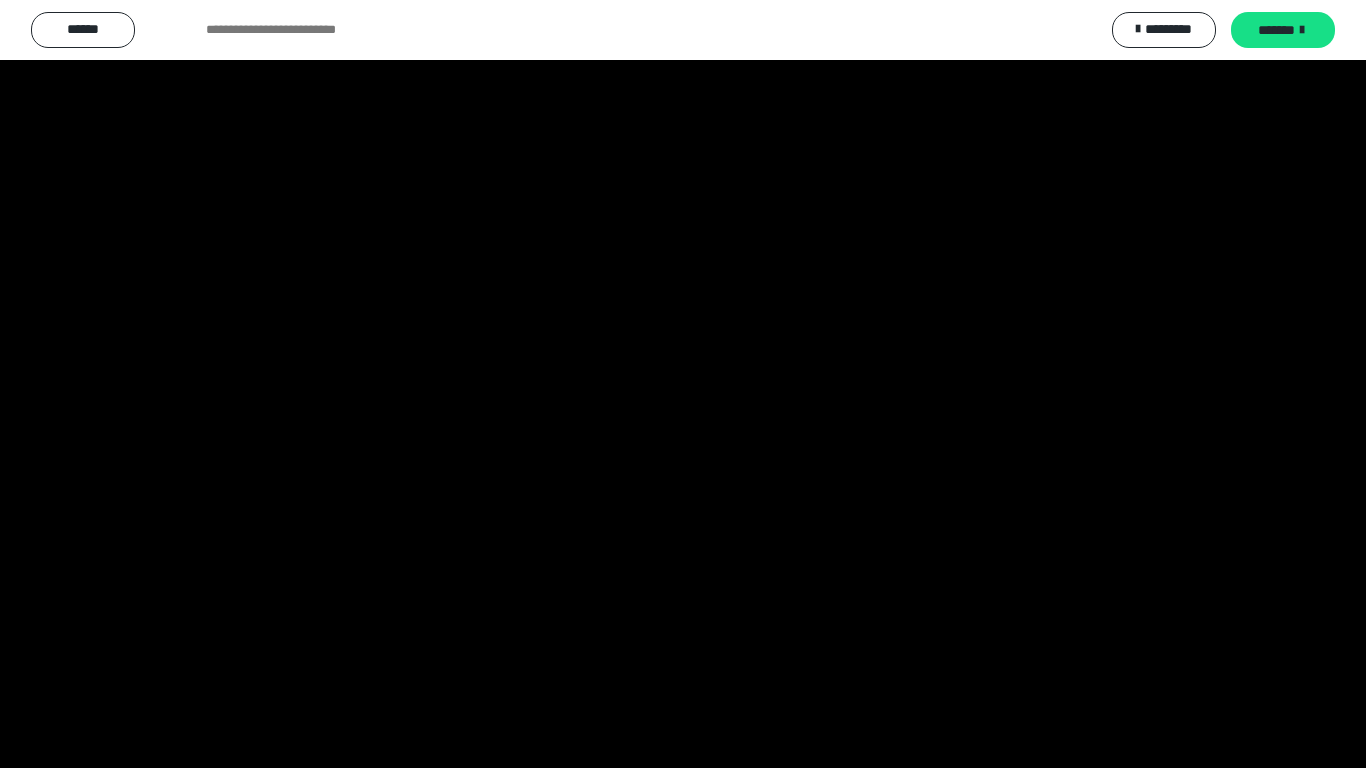 click at bounding box center (683, 384) 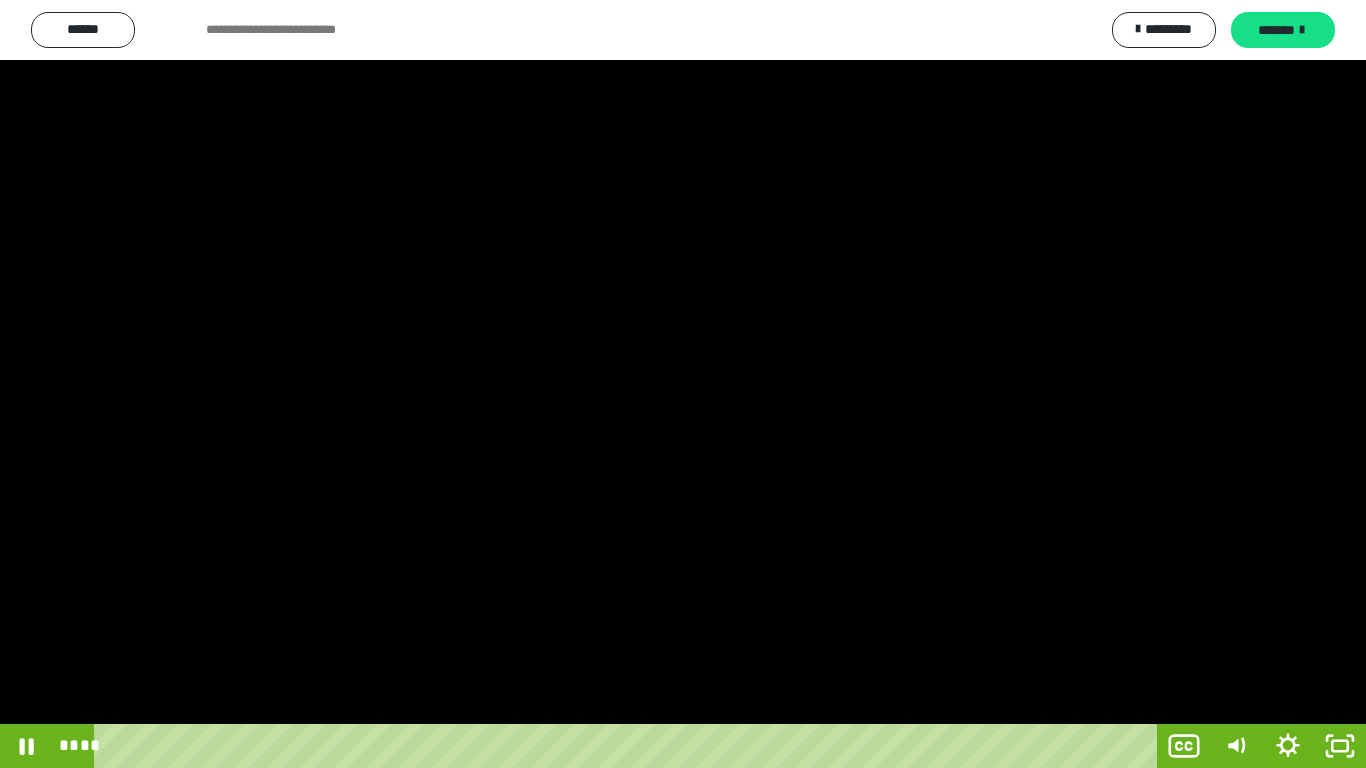 click at bounding box center (683, 384) 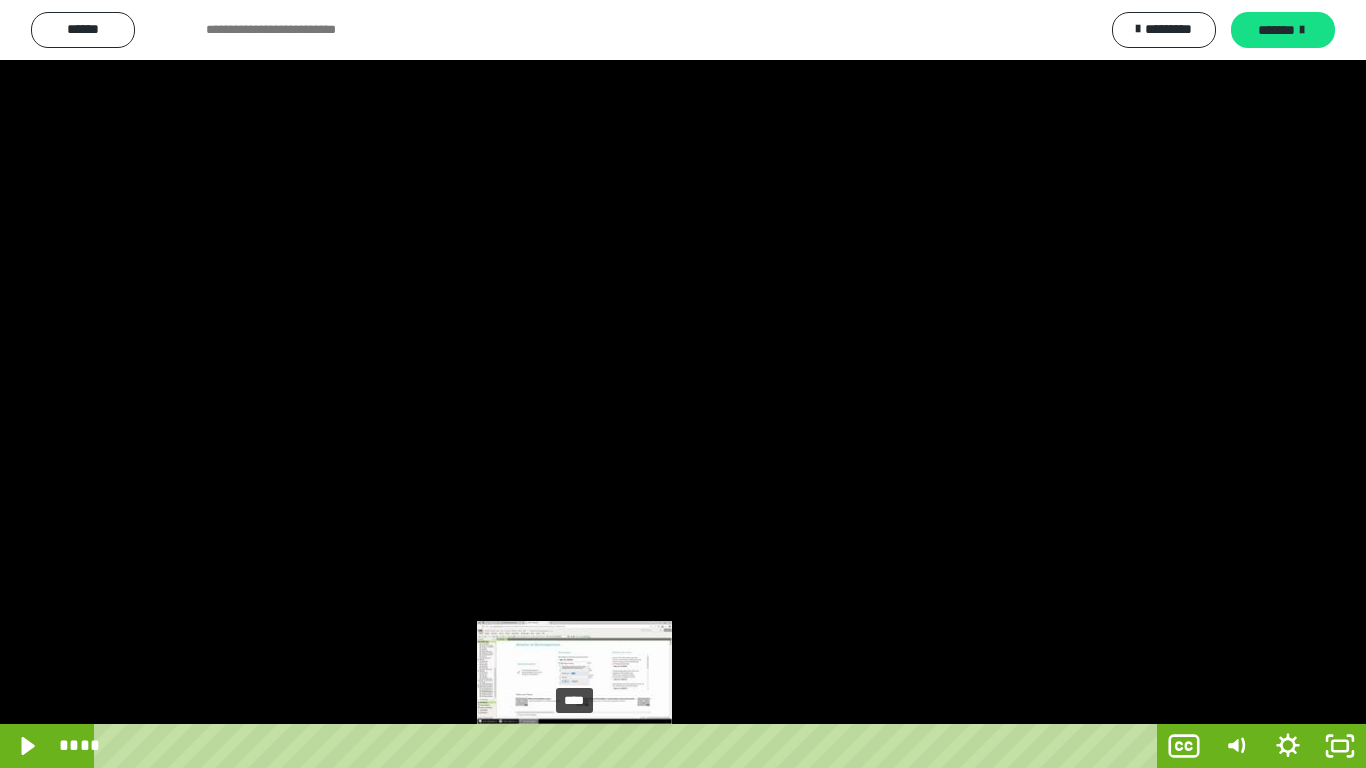 click on "****" at bounding box center [629, 746] 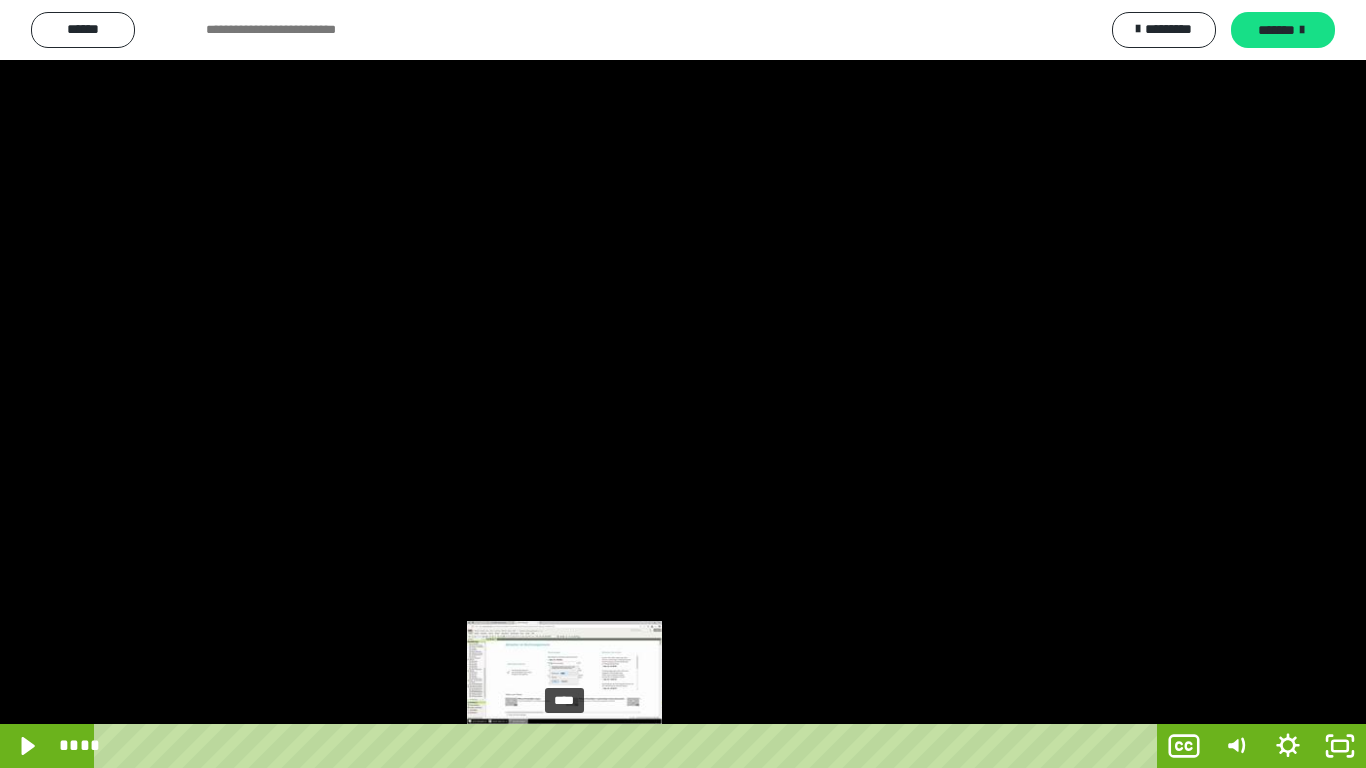 click on "****" at bounding box center (629, 746) 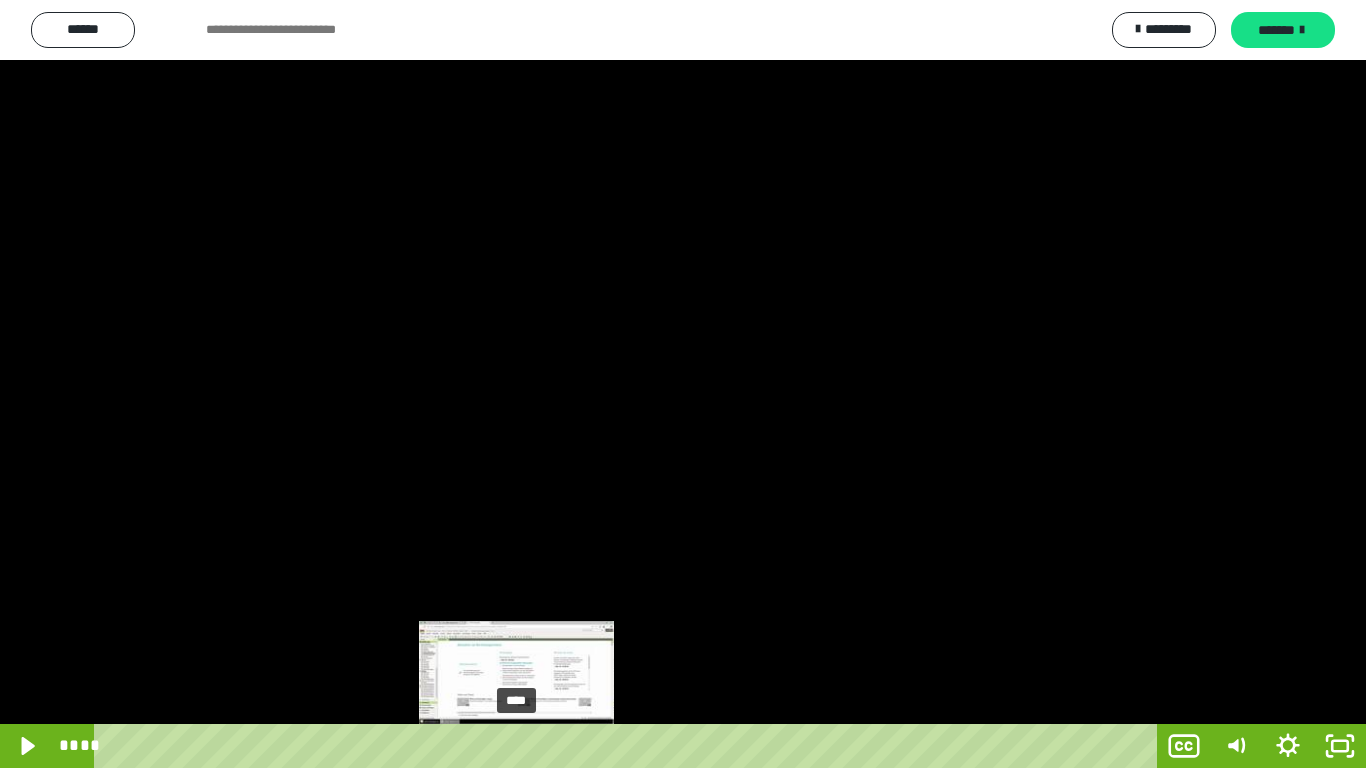 click on "****" at bounding box center [629, 746] 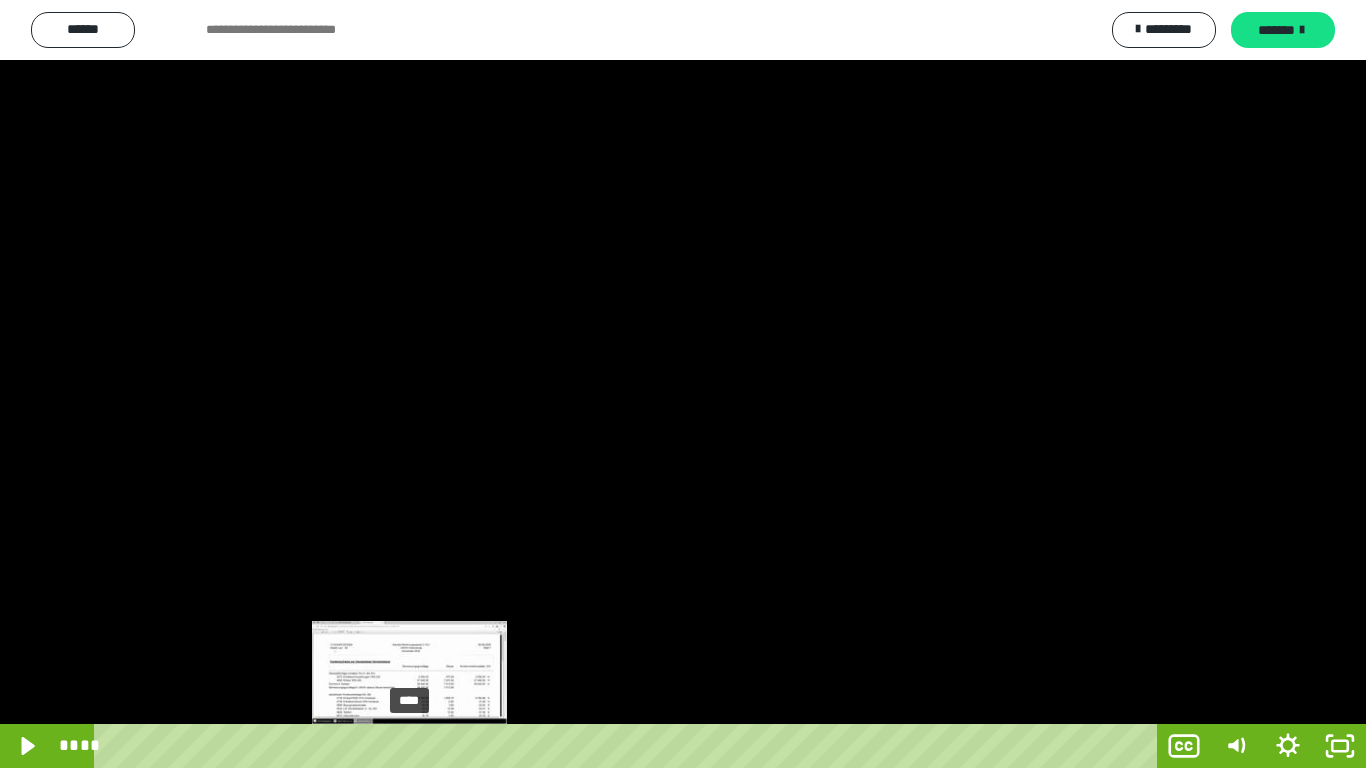 click on "****" at bounding box center (629, 746) 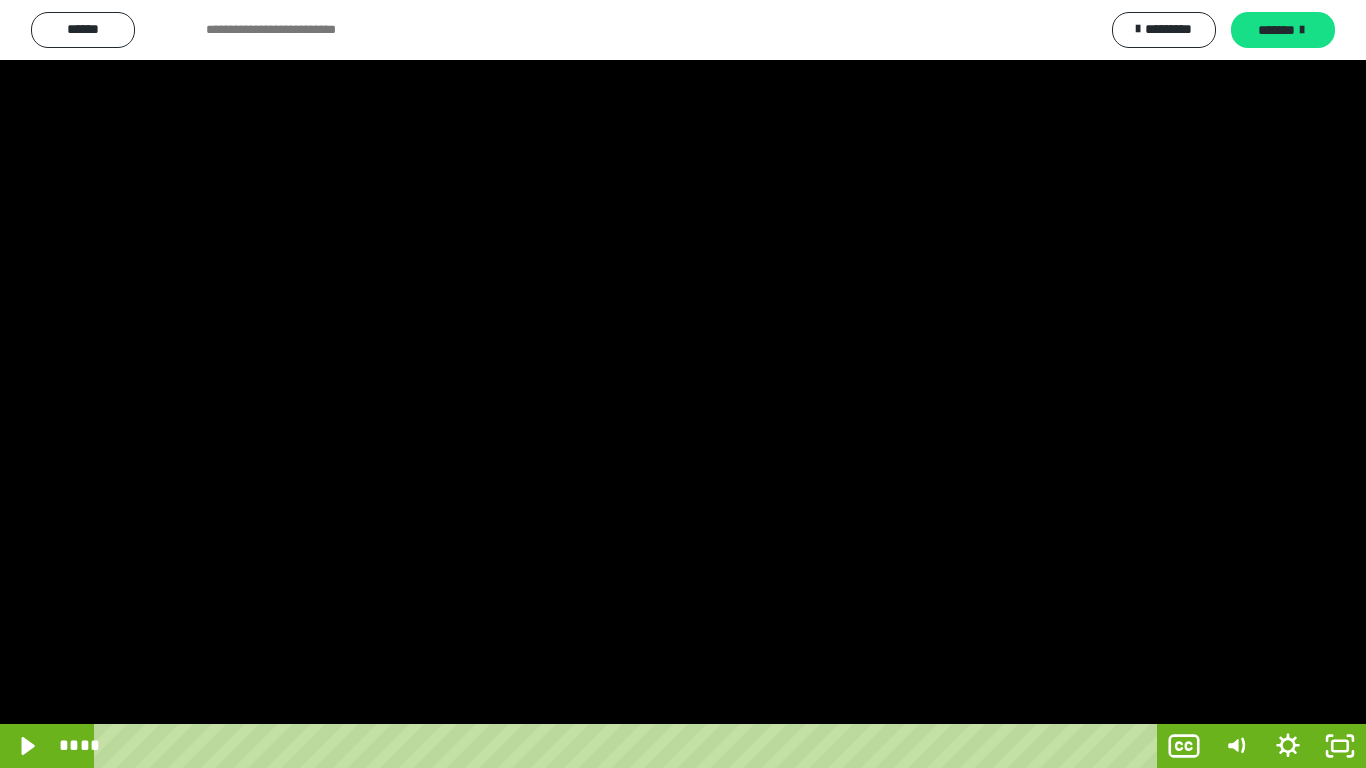 click at bounding box center (683, 384) 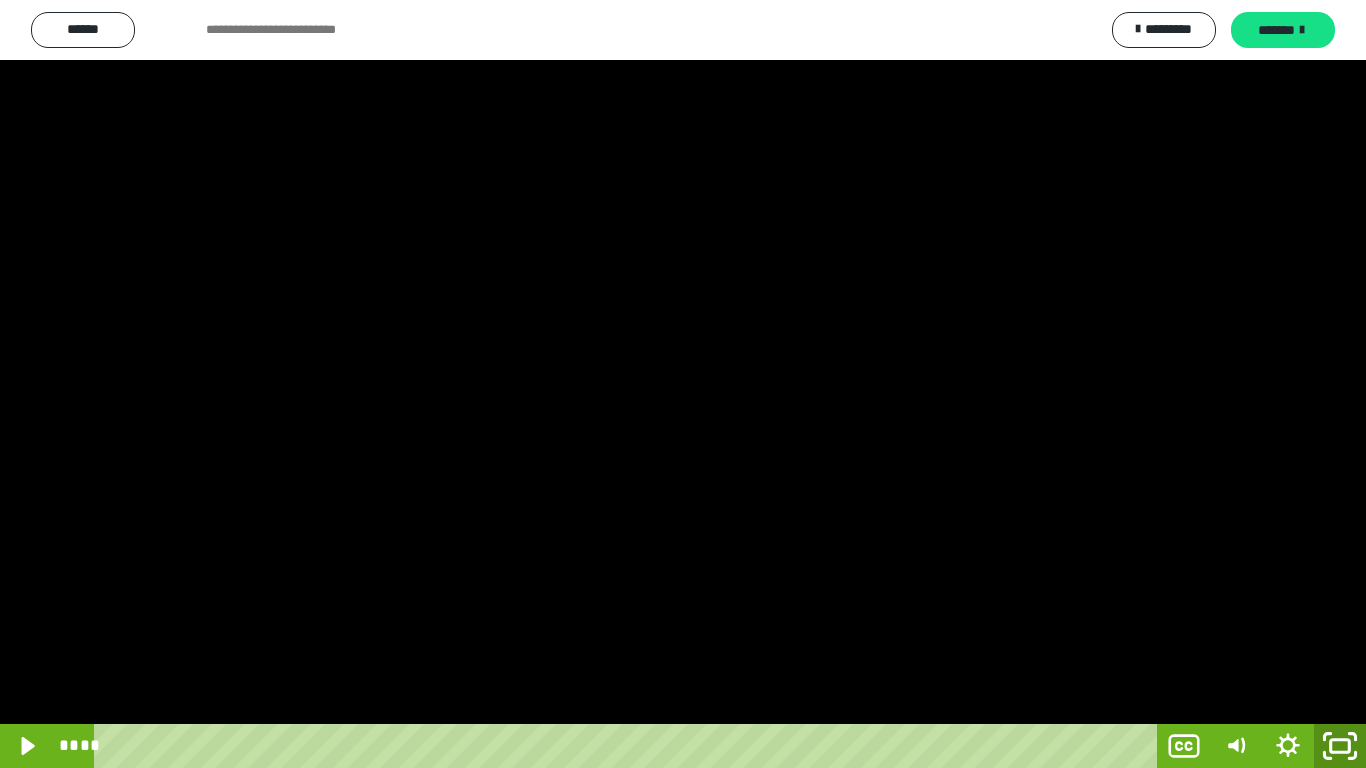 click 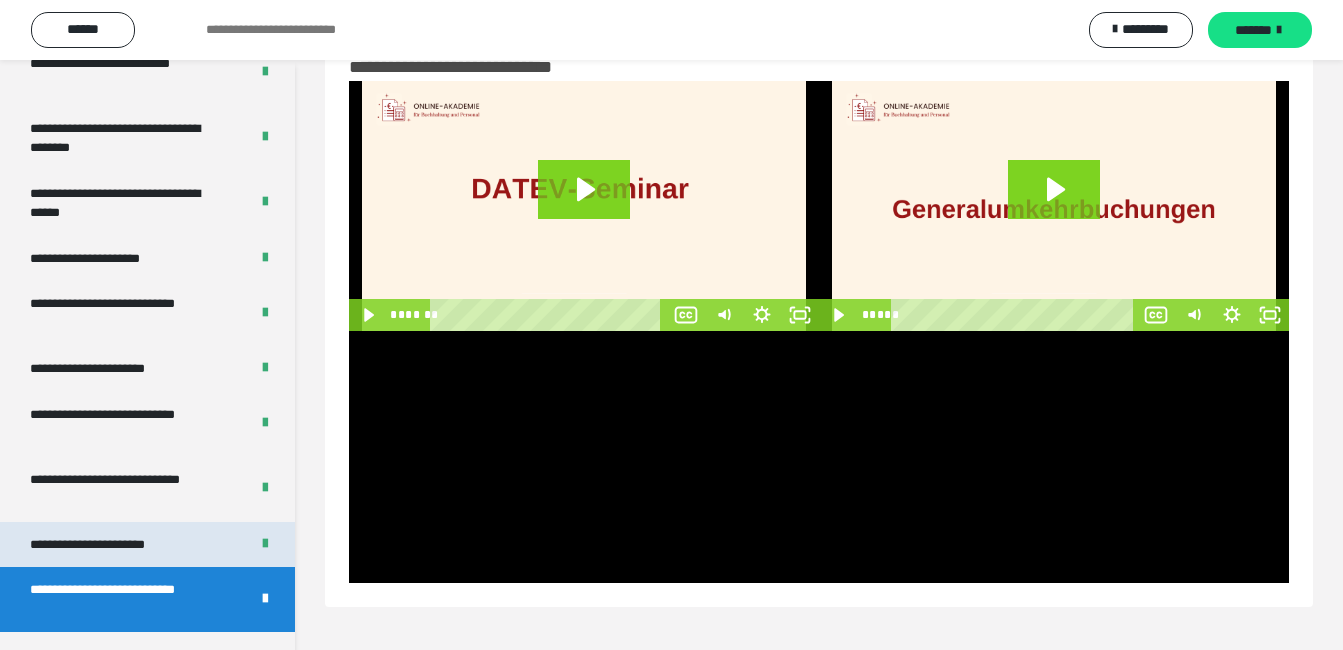 click on "**********" at bounding box center (109, 545) 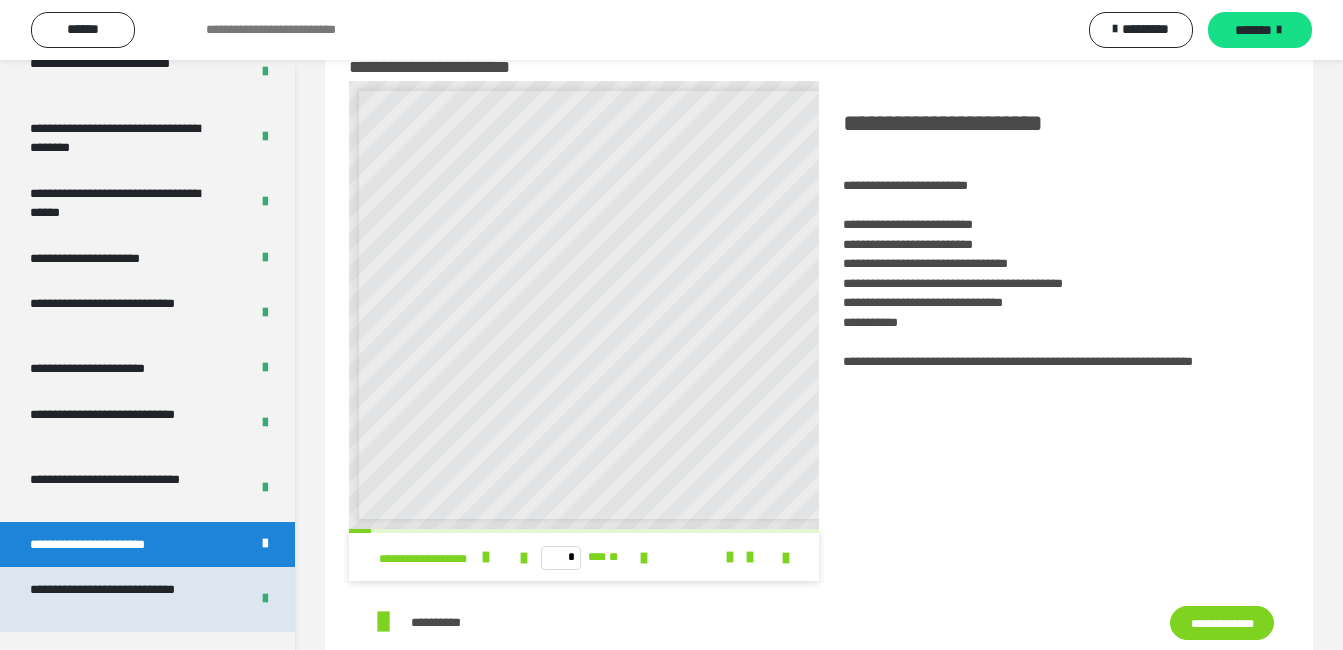 click on "**********" at bounding box center (124, 599) 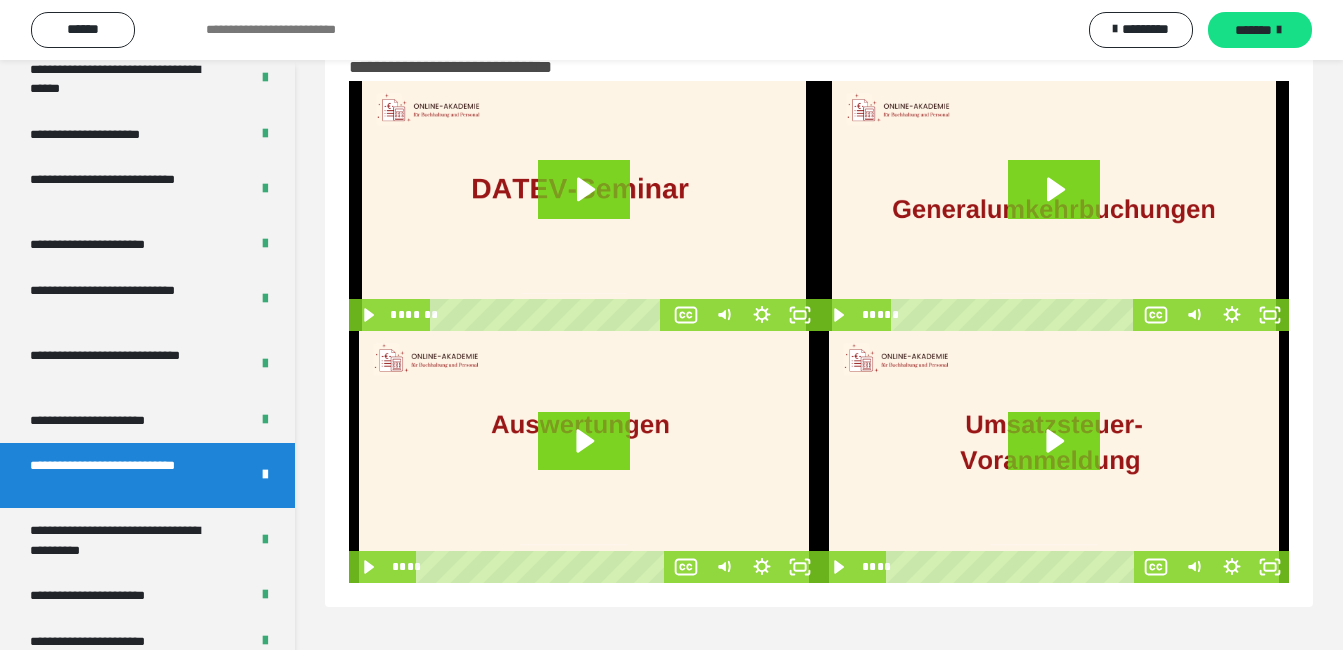 scroll, scrollTop: 3776, scrollLeft: 0, axis: vertical 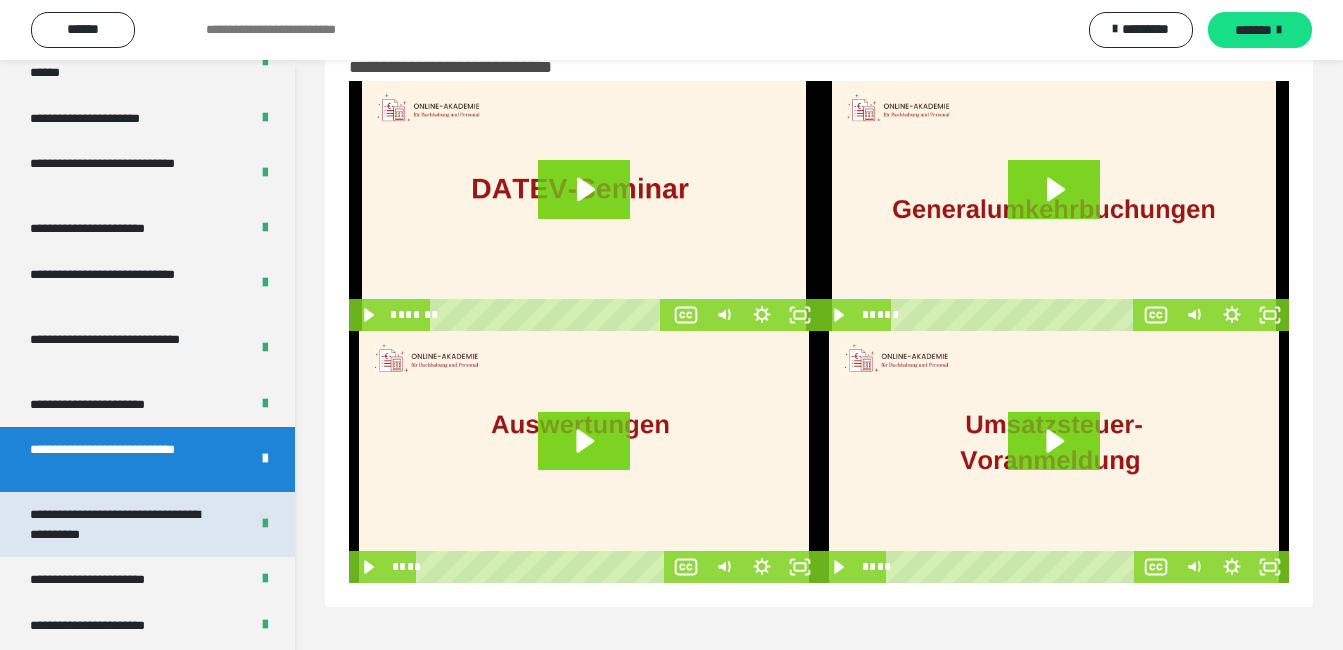 click on "**********" at bounding box center [124, 524] 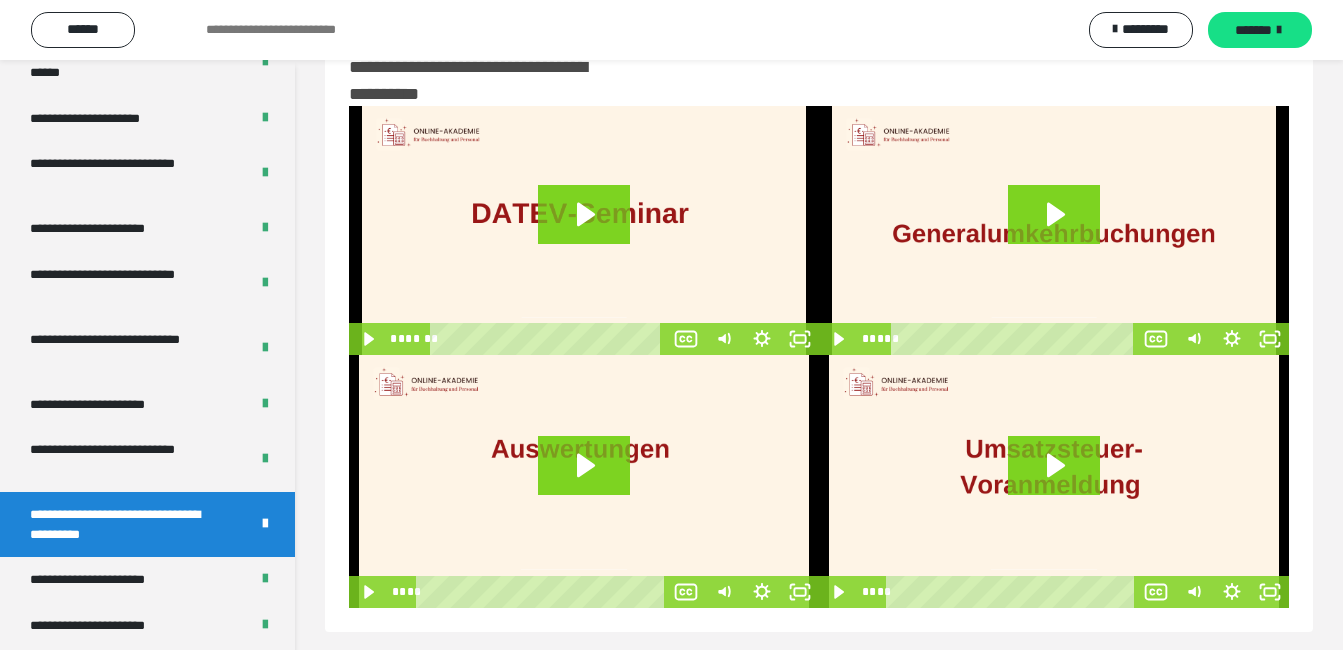click on "**********" at bounding box center [124, 524] 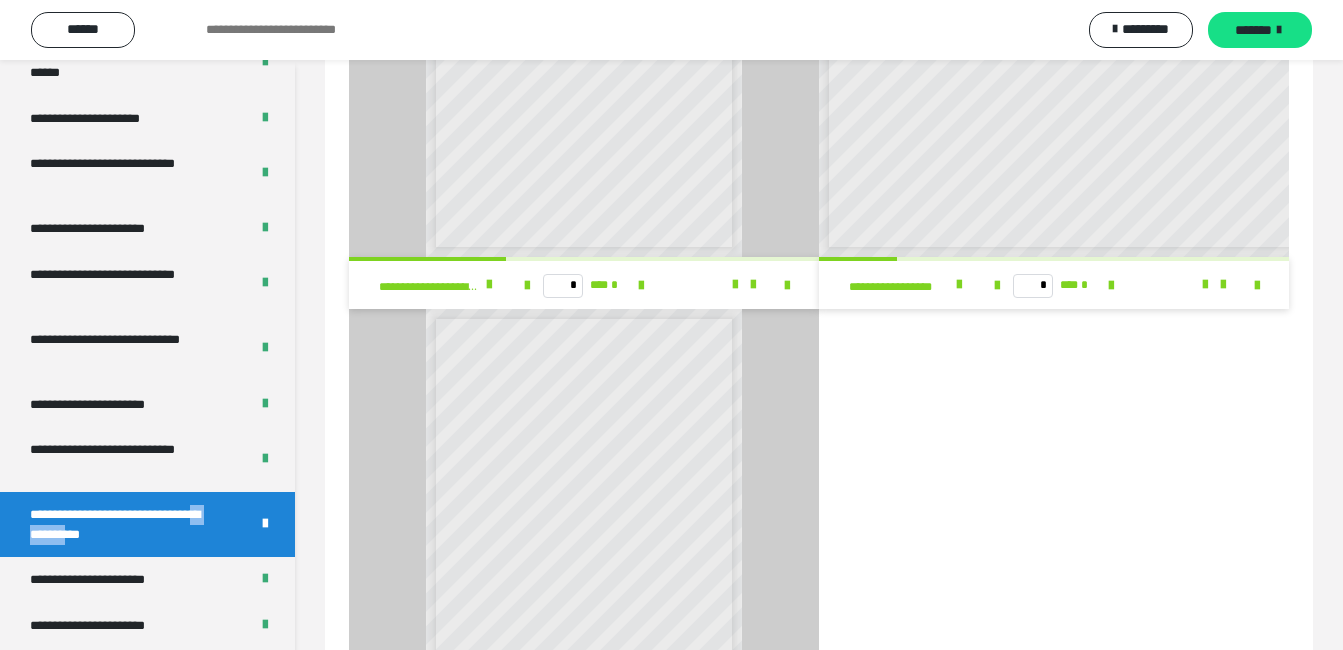scroll, scrollTop: 343, scrollLeft: 0, axis: vertical 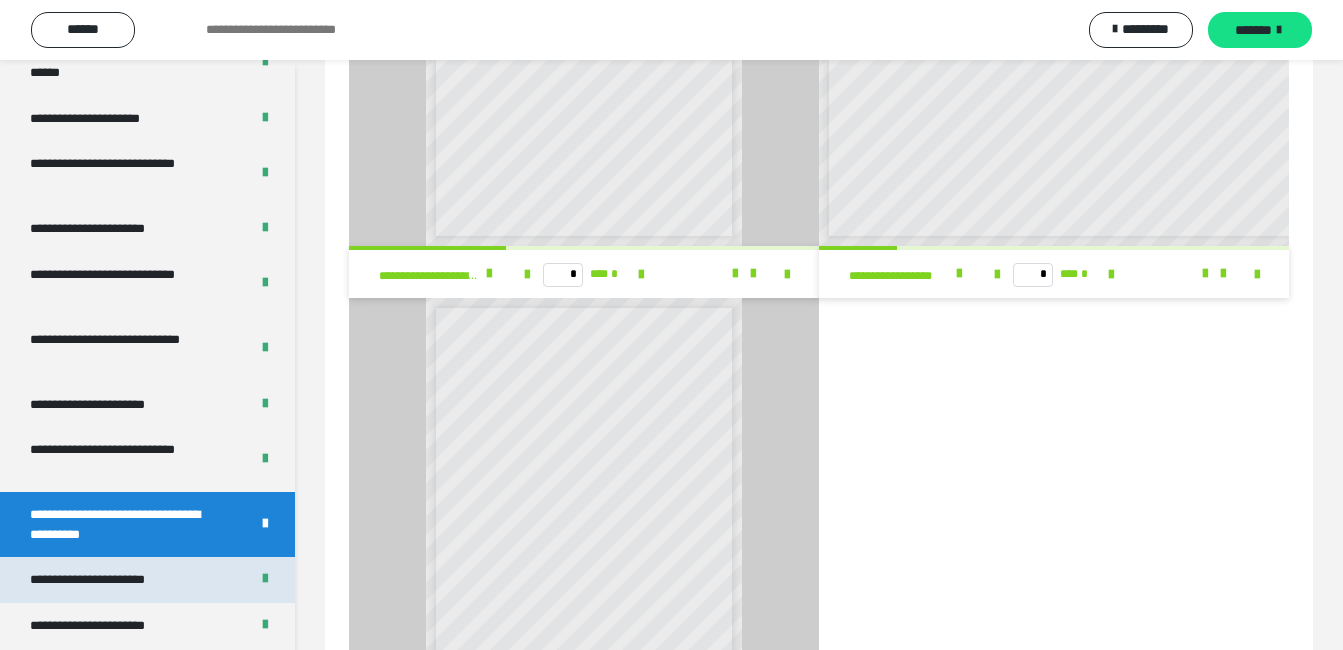 click on "**********" at bounding box center [110, 580] 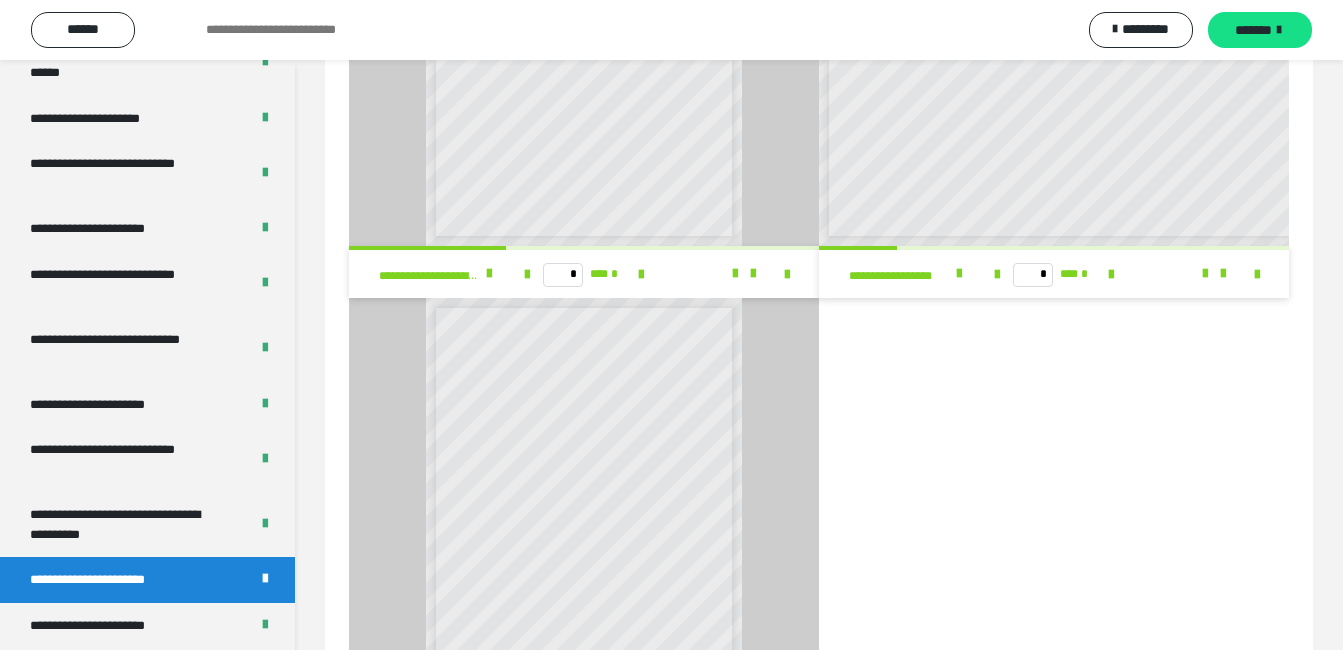 scroll, scrollTop: 60, scrollLeft: 0, axis: vertical 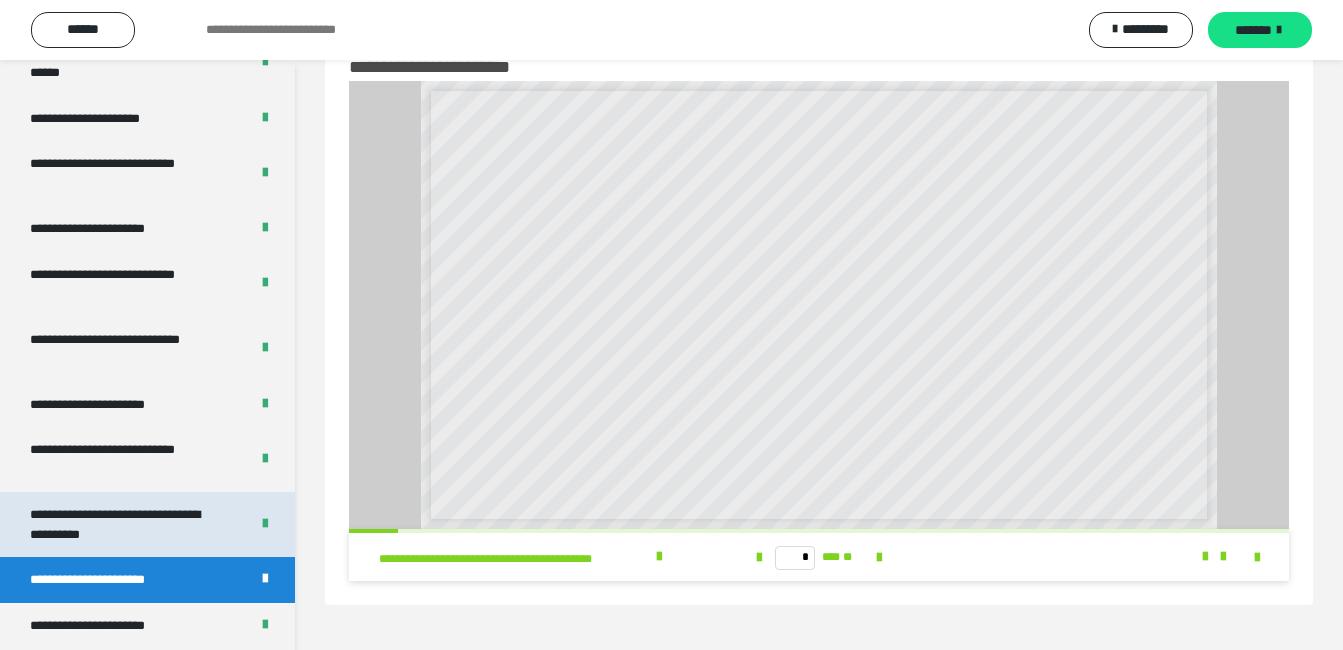 click on "**********" at bounding box center [124, 524] 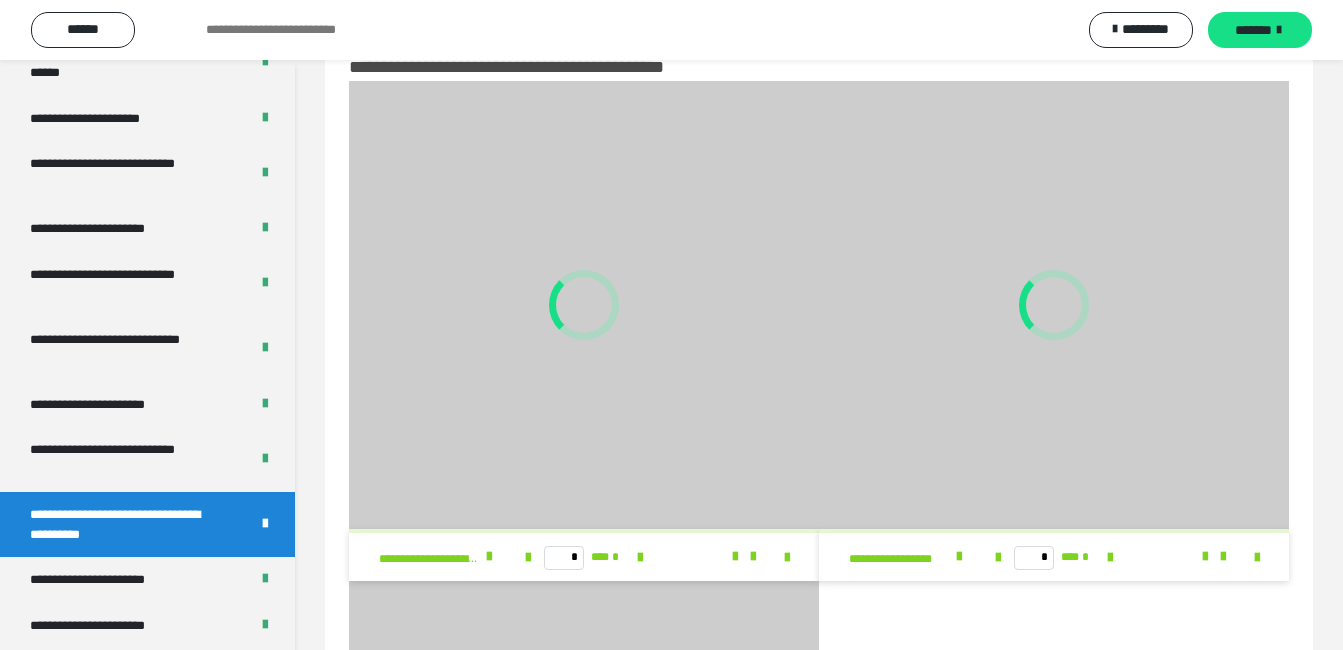 scroll, scrollTop: 343, scrollLeft: 0, axis: vertical 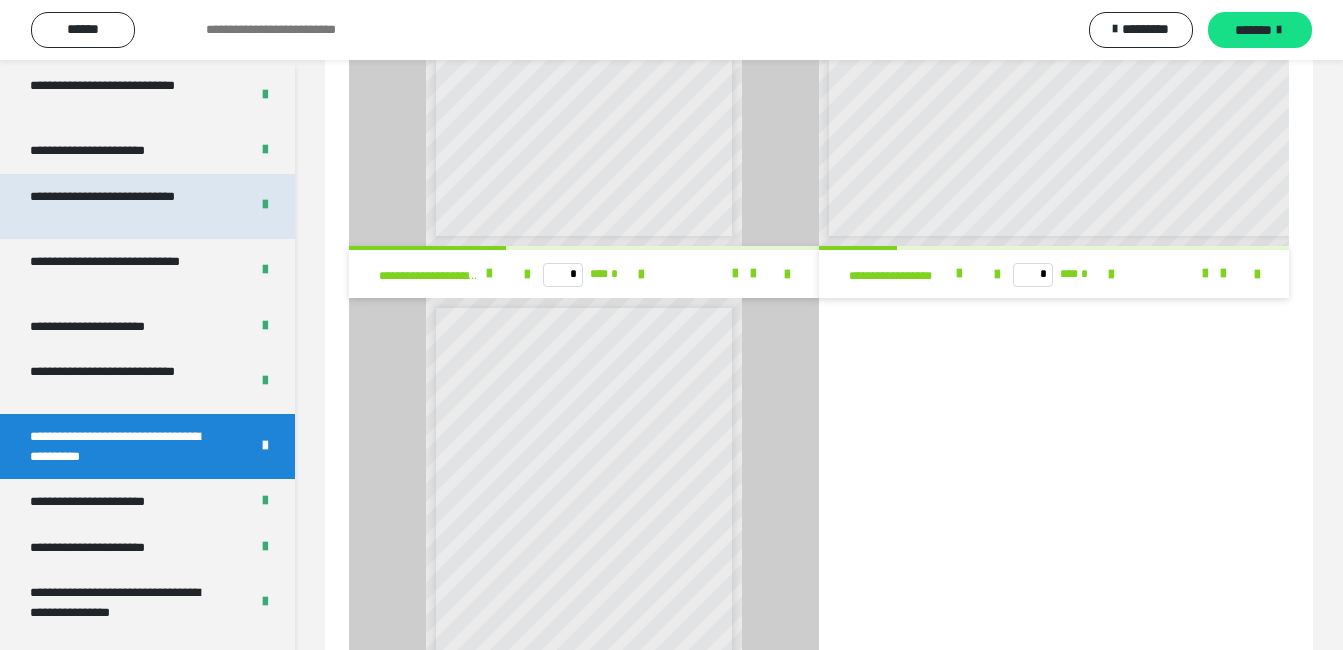 click on "**********" at bounding box center [124, 206] 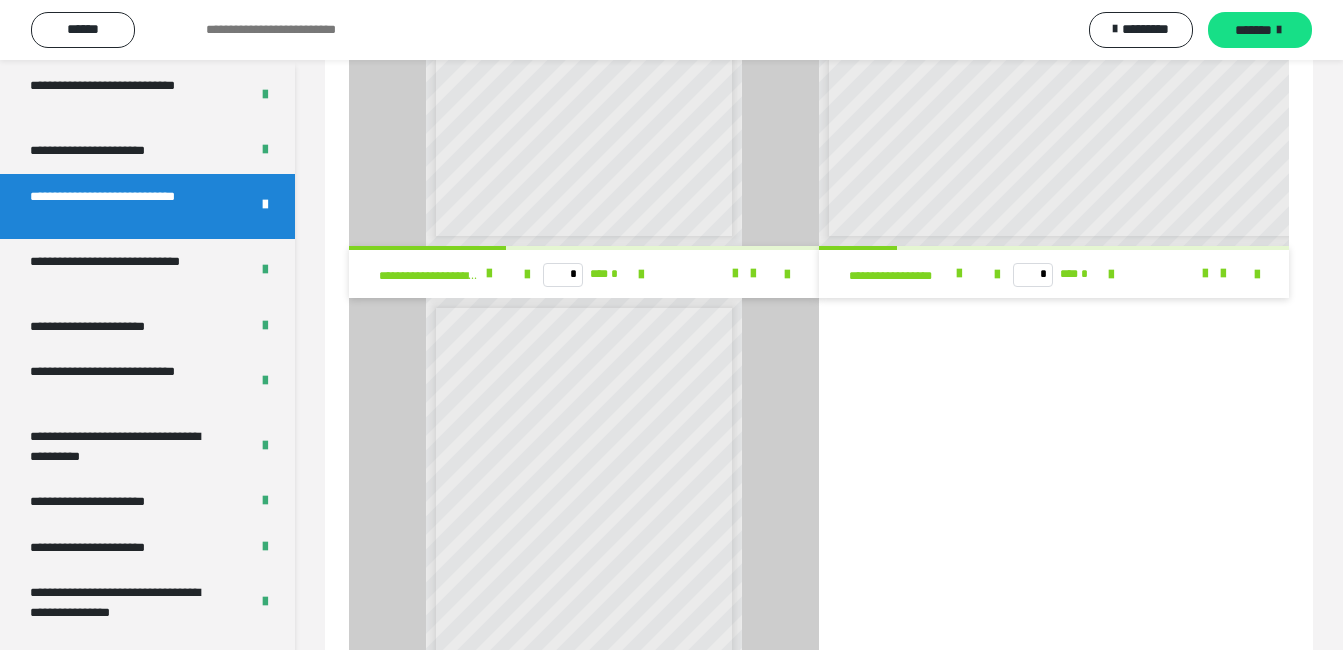scroll, scrollTop: 60, scrollLeft: 0, axis: vertical 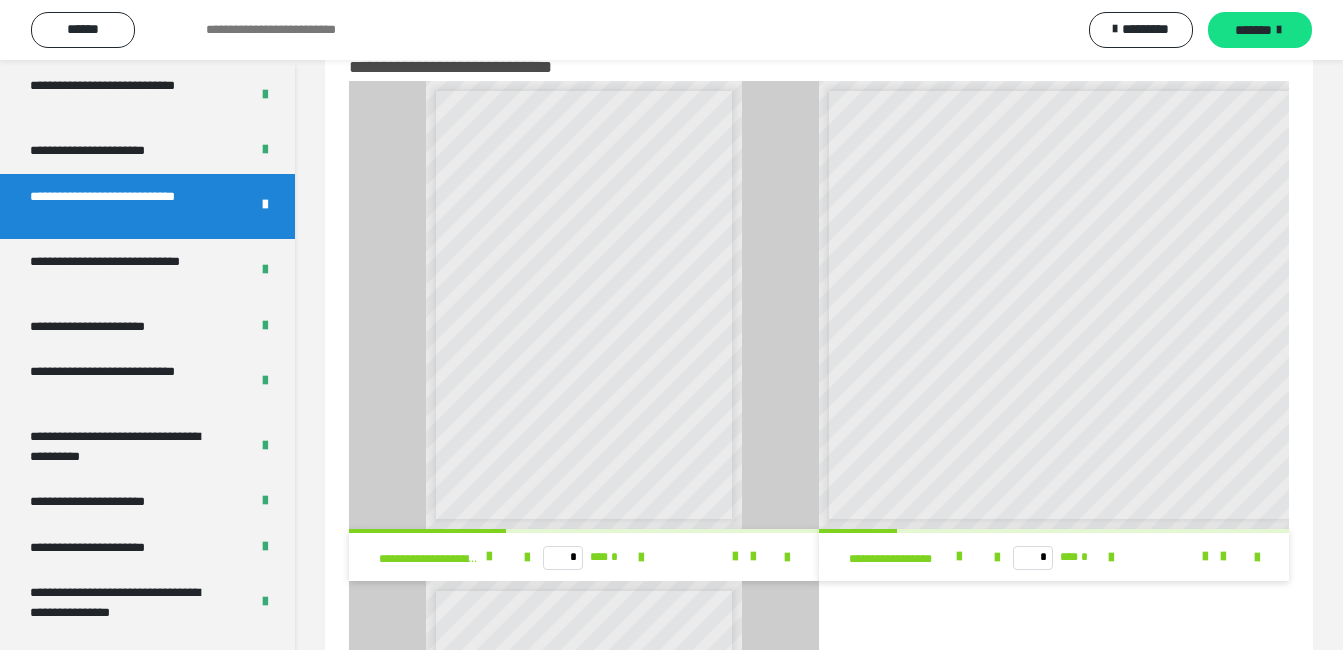 click on "**********" at bounding box center (124, 206) 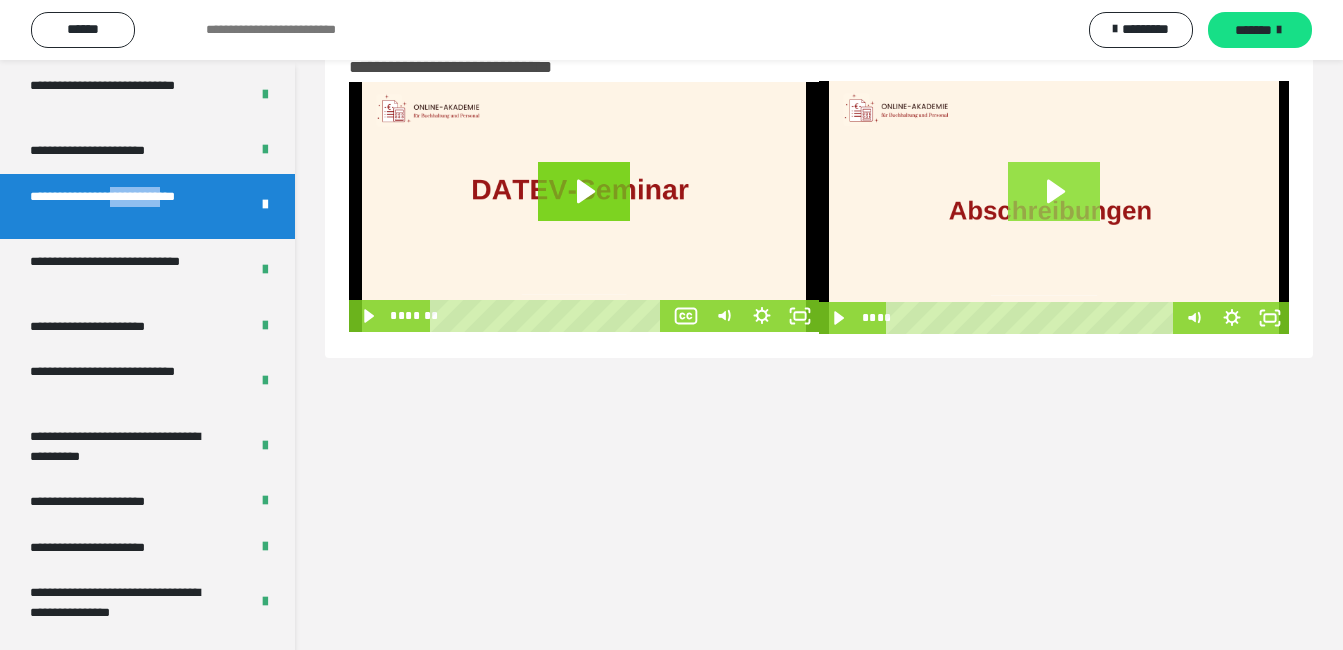click 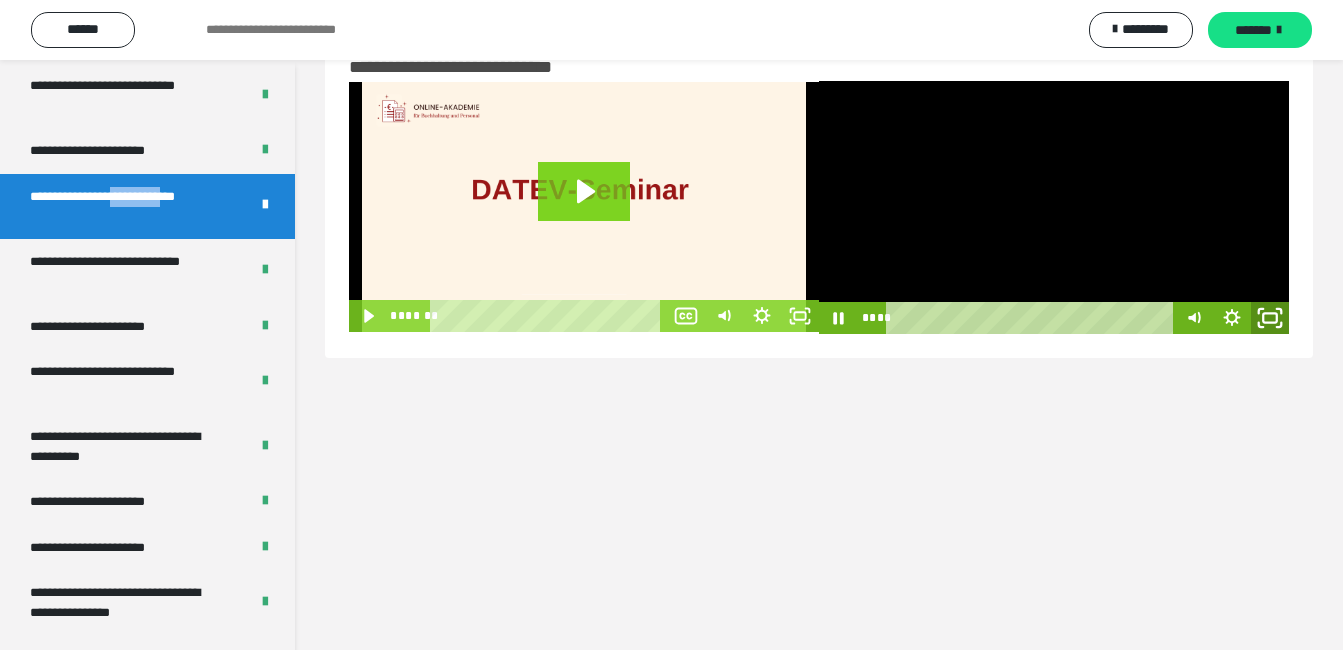 click 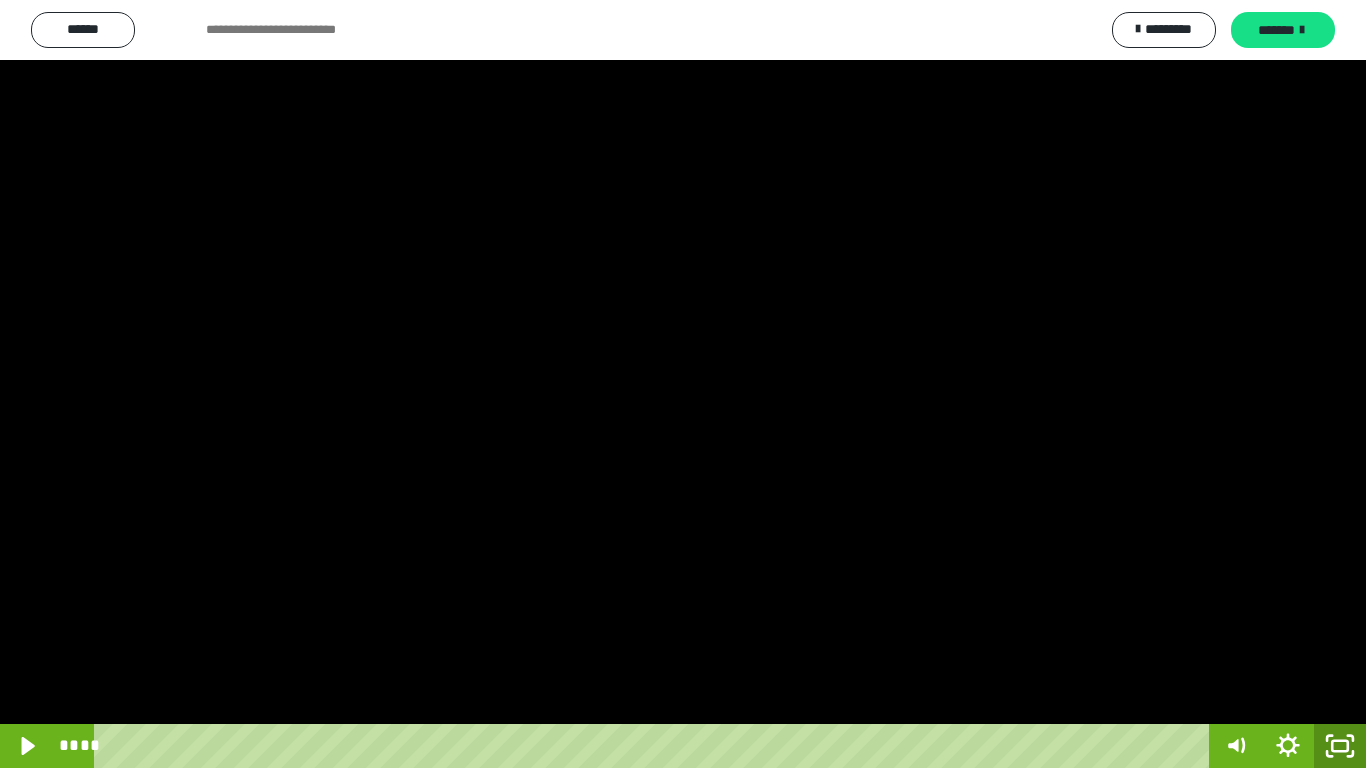 click 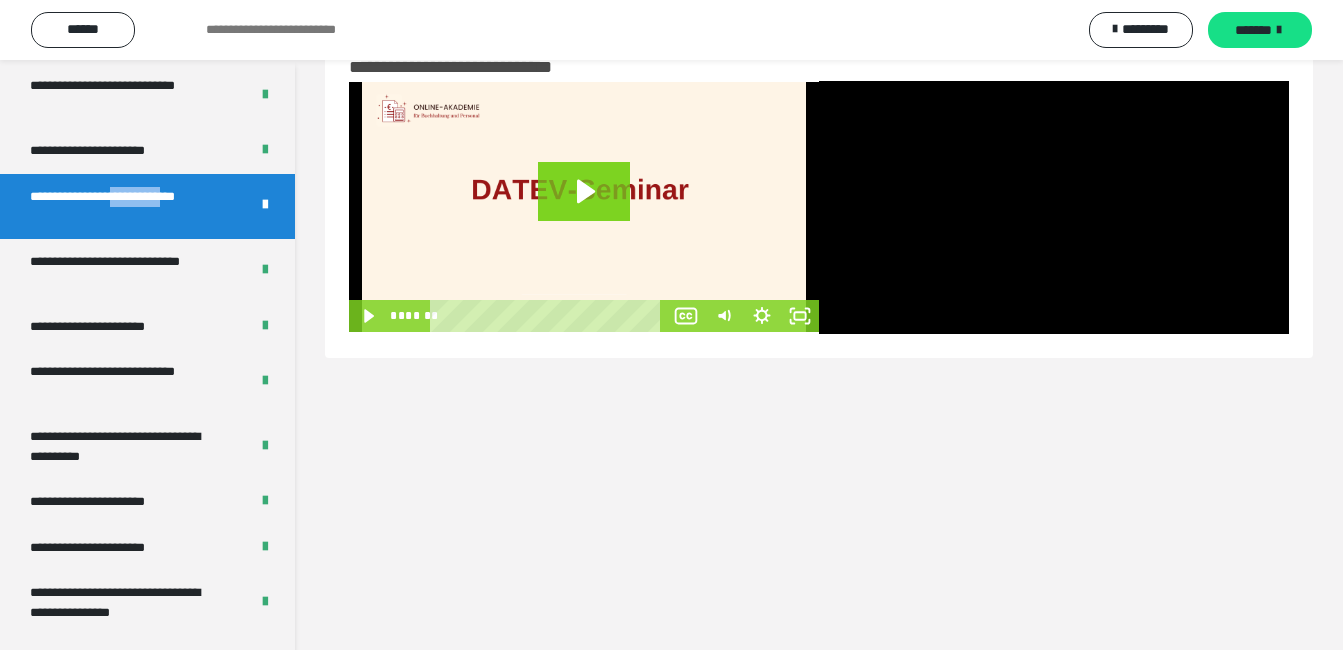 scroll, scrollTop: 4040, scrollLeft: 0, axis: vertical 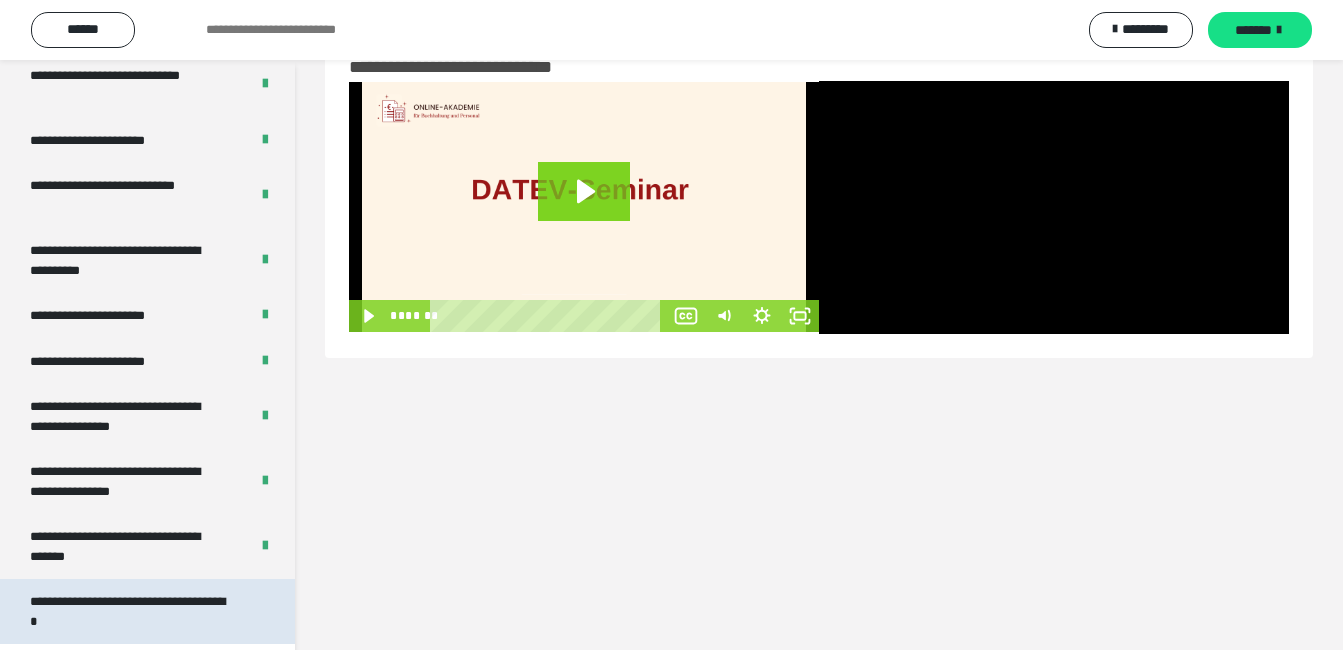 click on "**********" at bounding box center (132, 611) 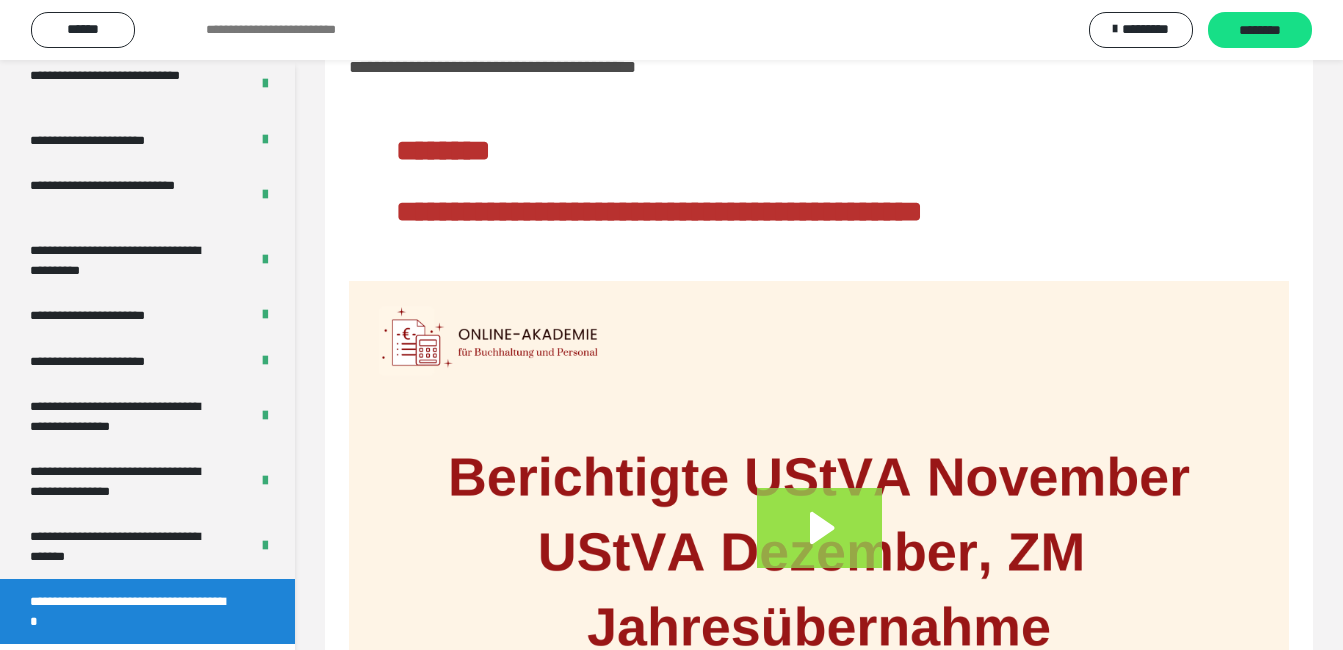 click 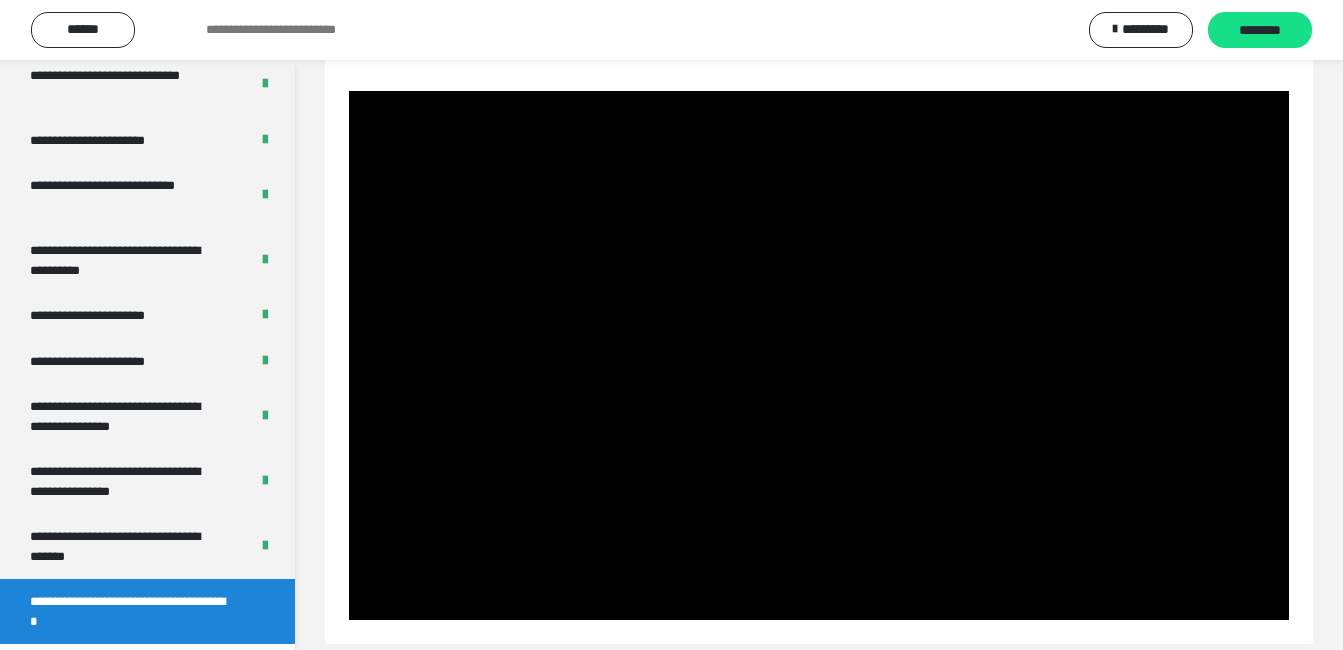 scroll, scrollTop: 253, scrollLeft: 0, axis: vertical 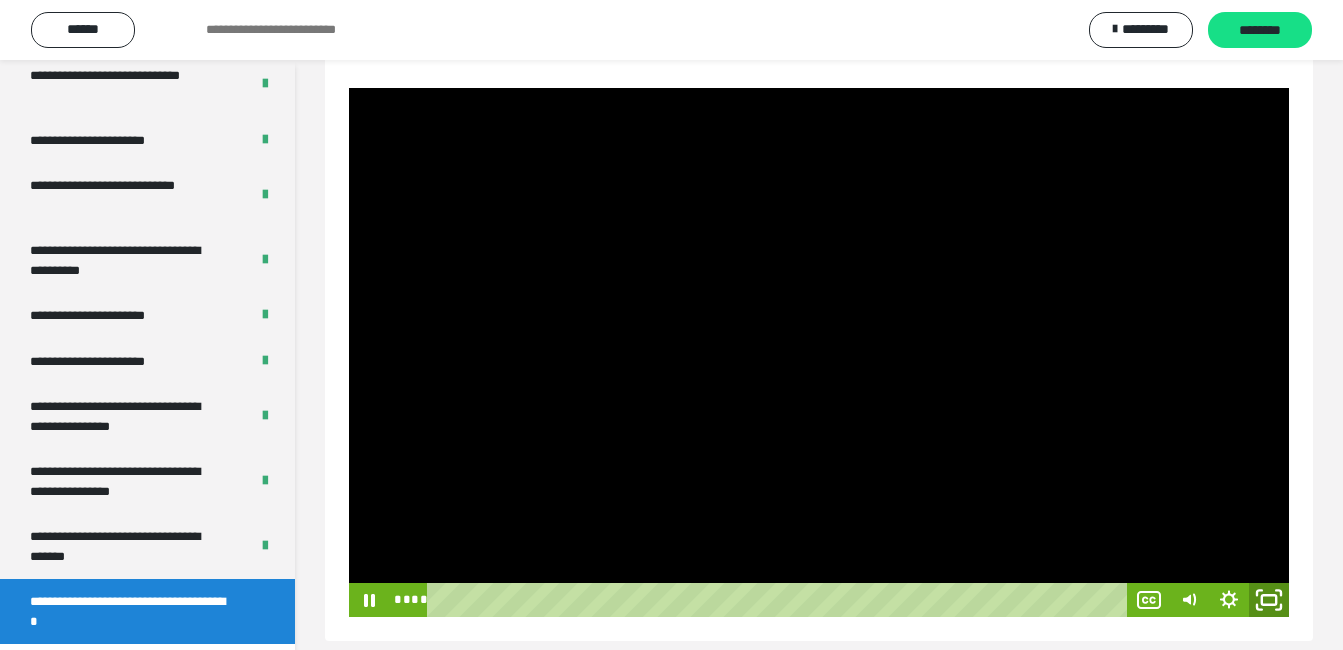 click 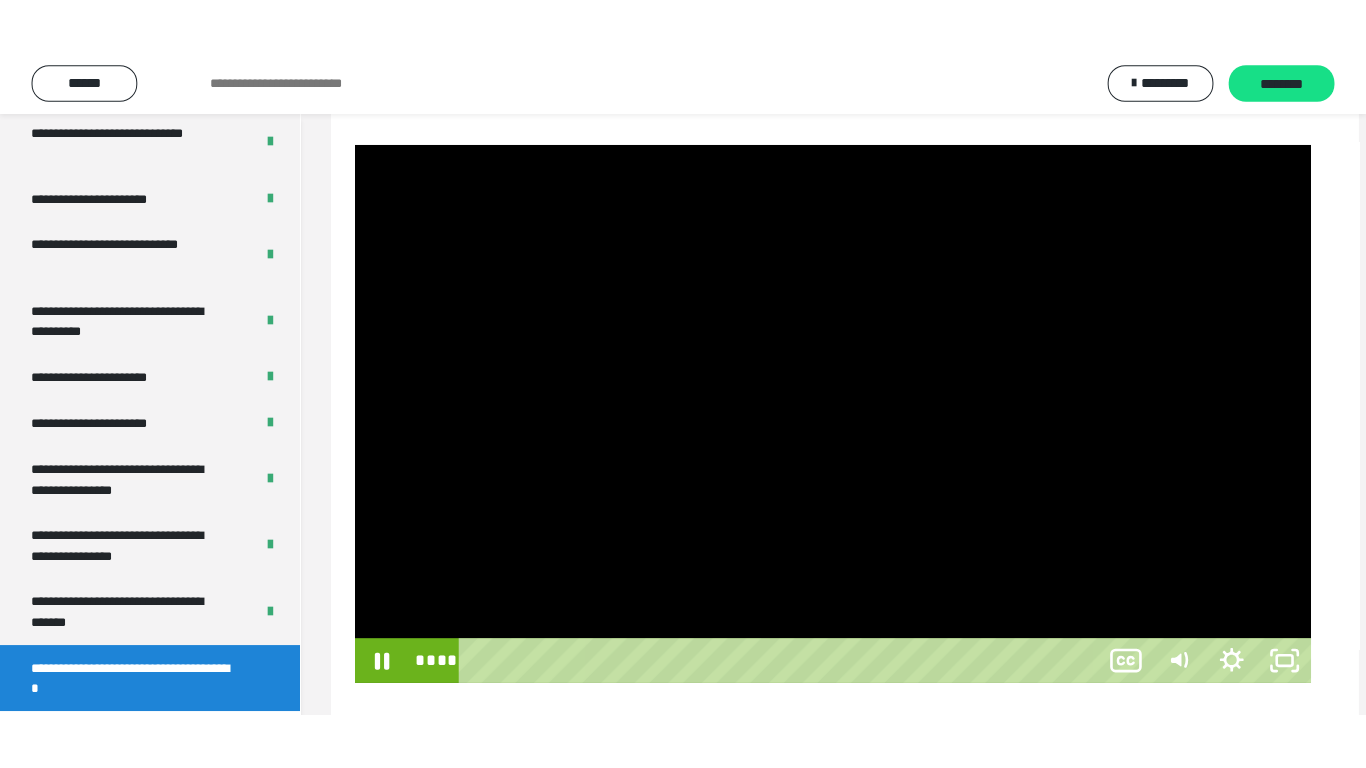 scroll, scrollTop: 171, scrollLeft: 0, axis: vertical 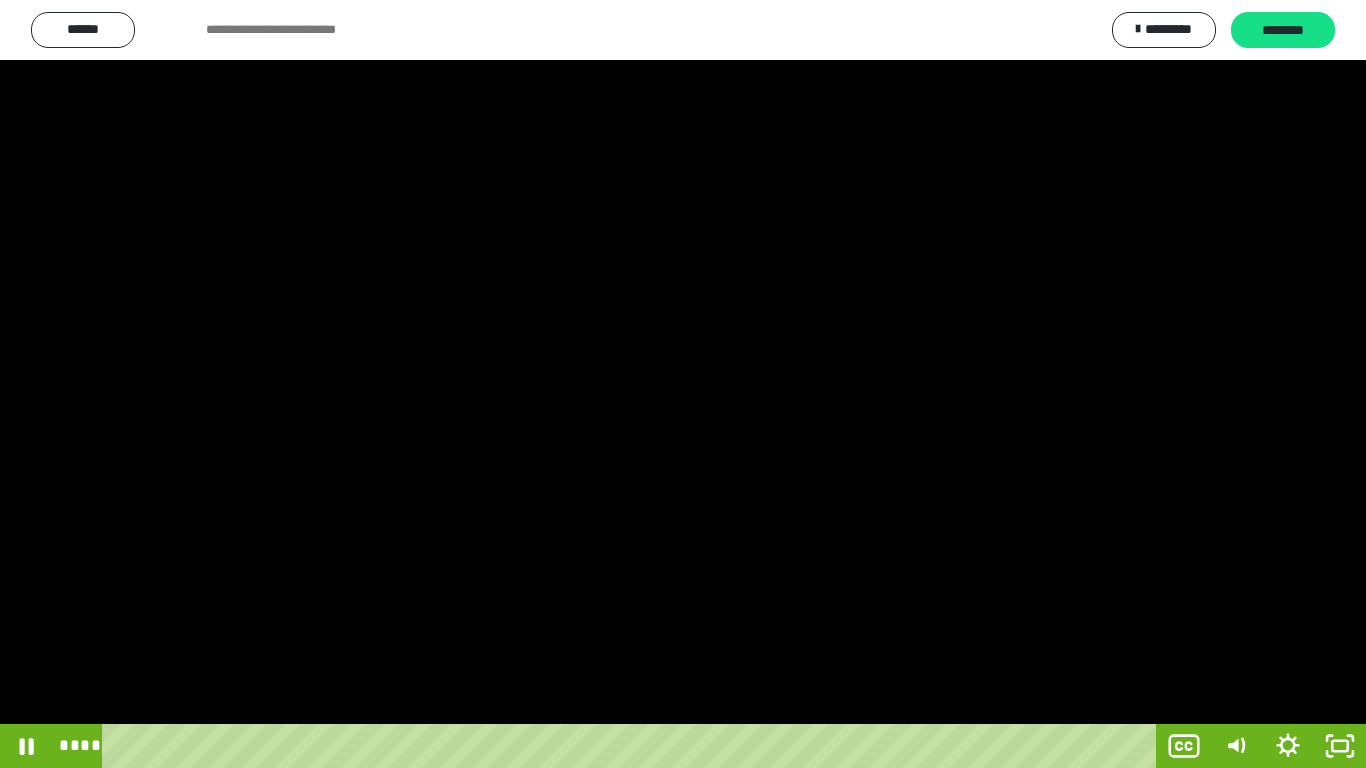 click at bounding box center (683, 384) 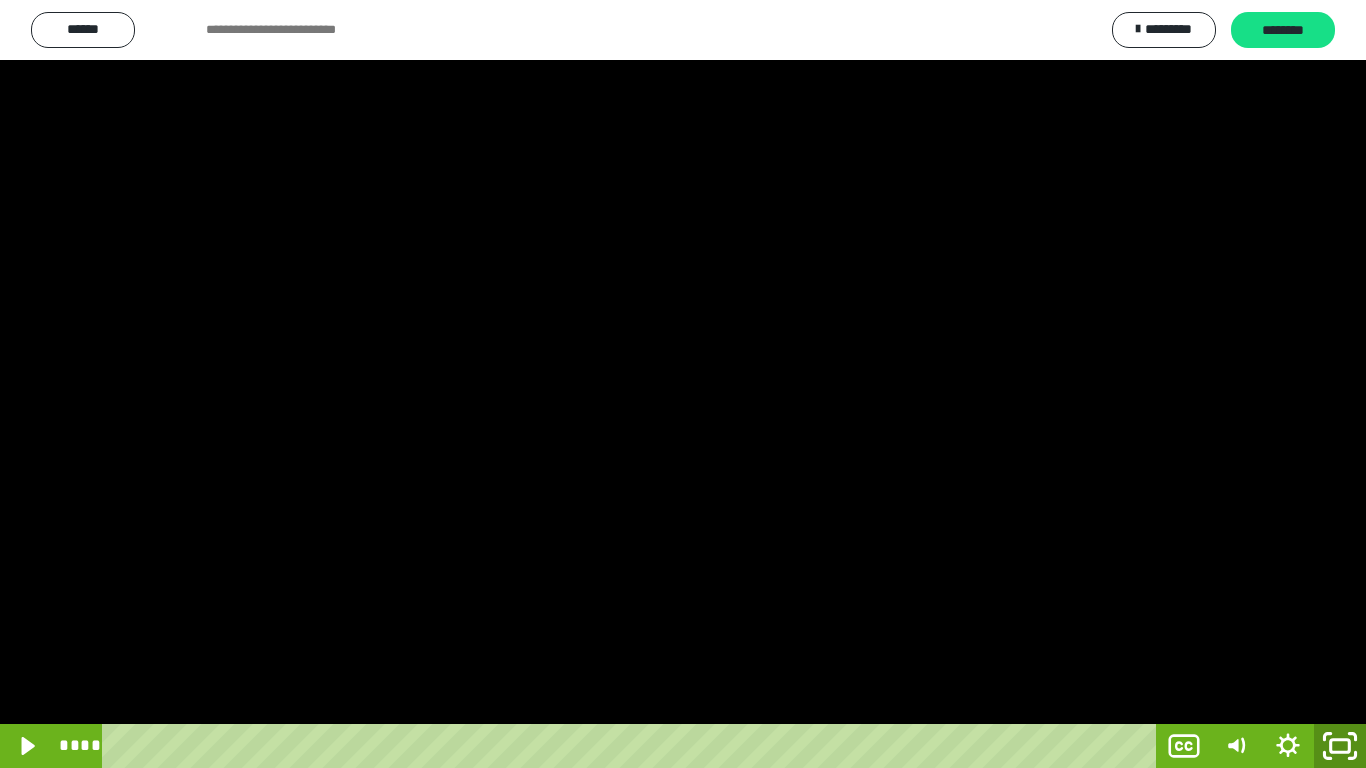 click 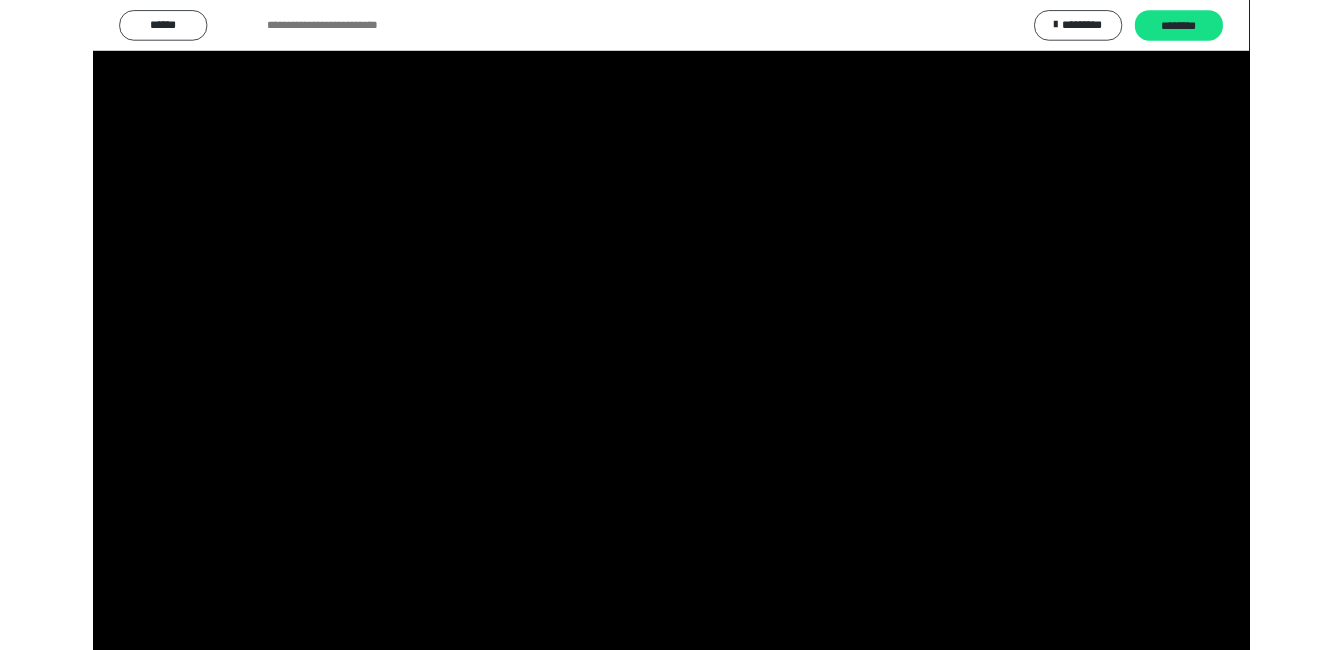 scroll, scrollTop: 160, scrollLeft: 0, axis: vertical 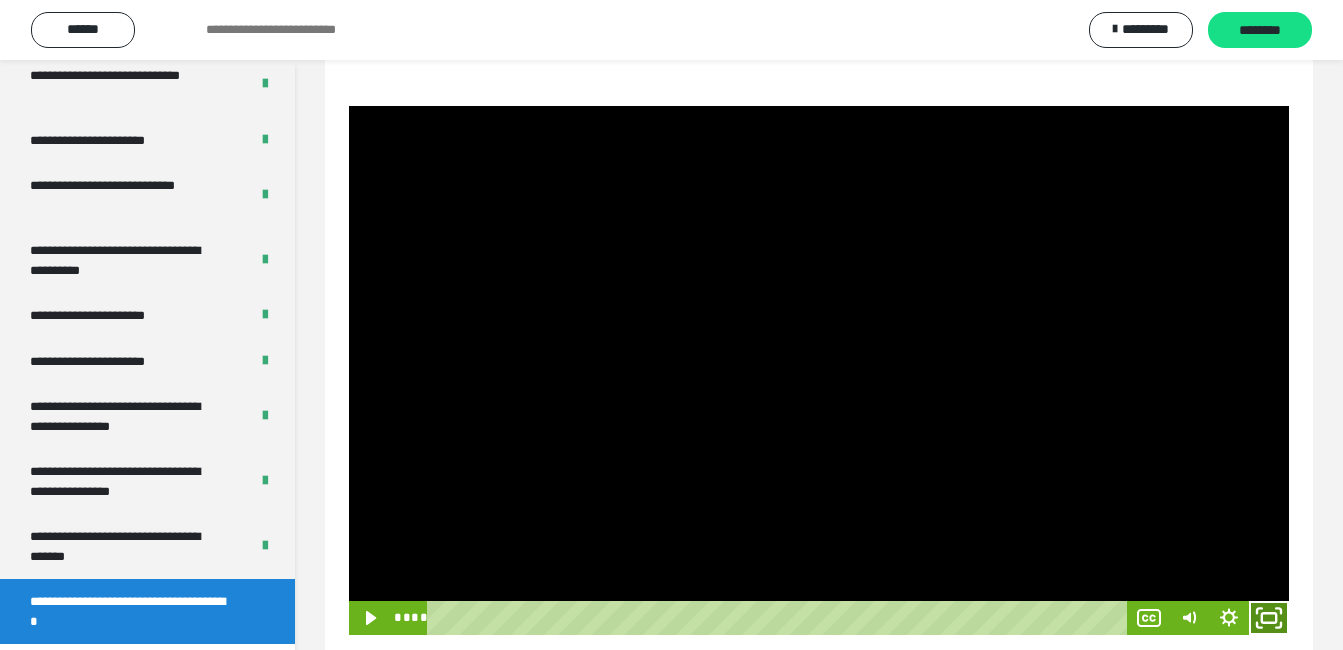 click 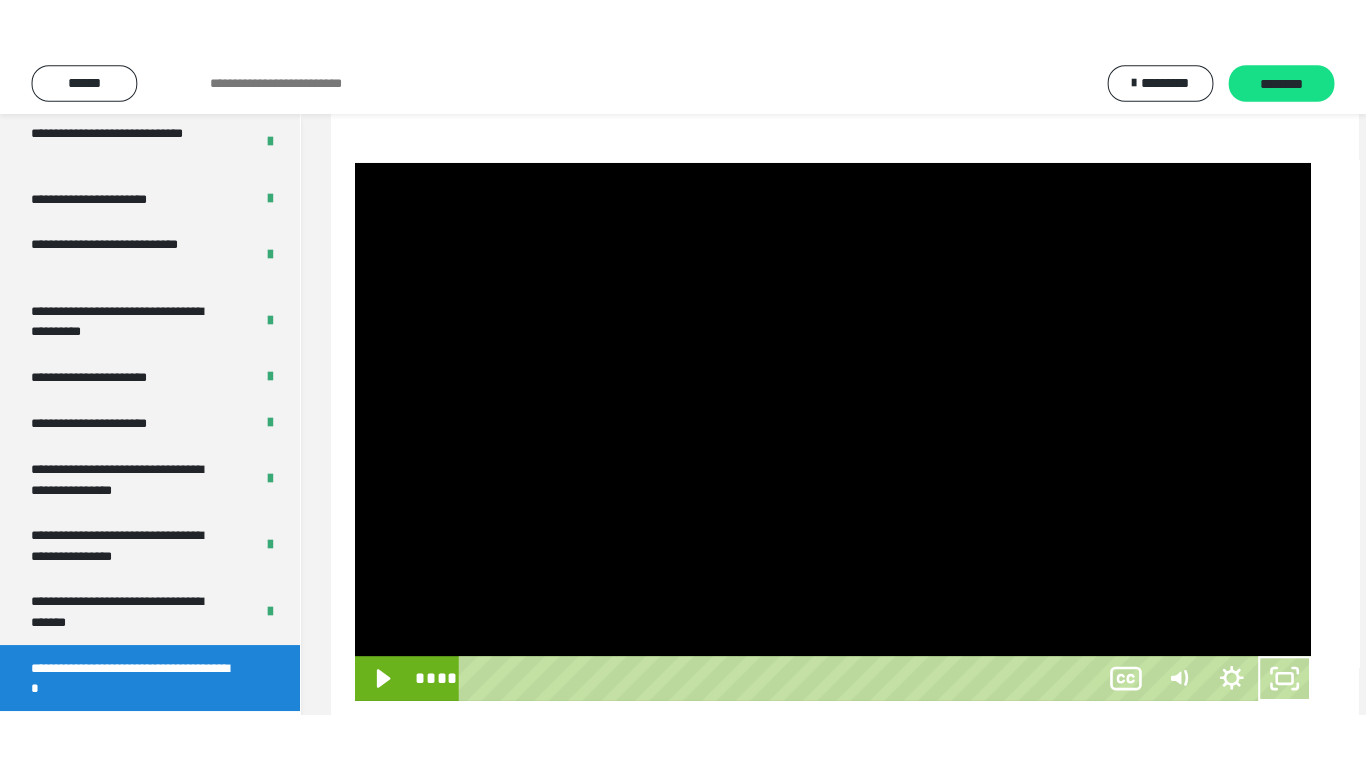 scroll, scrollTop: 171, scrollLeft: 0, axis: vertical 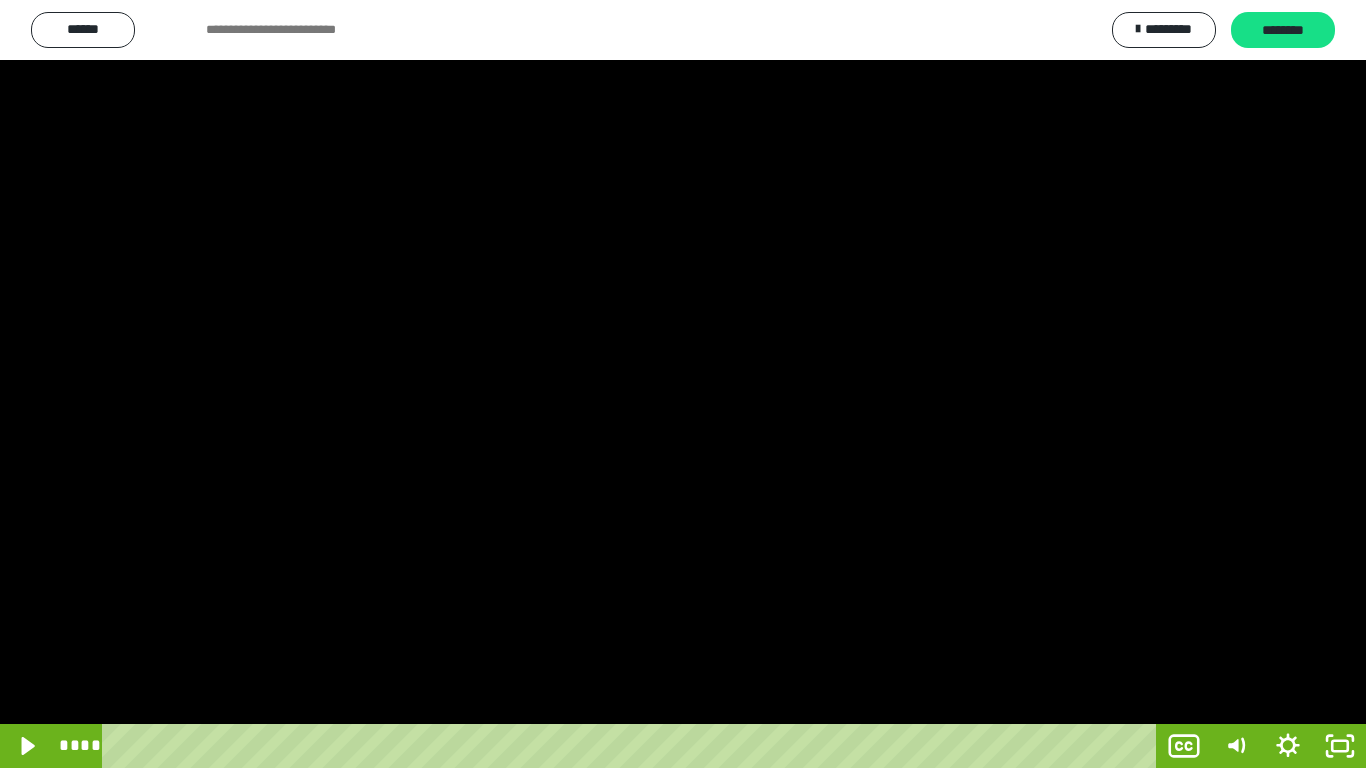 click at bounding box center [683, 384] 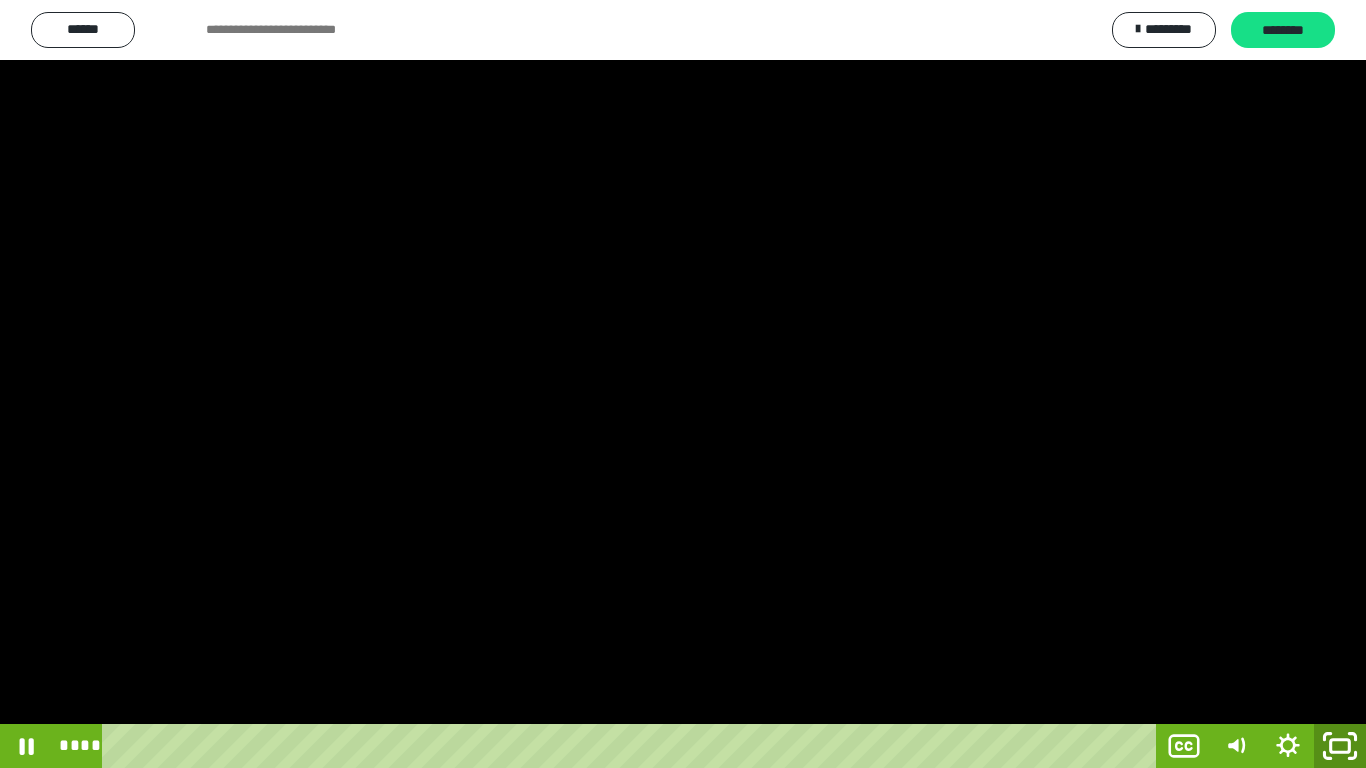 click 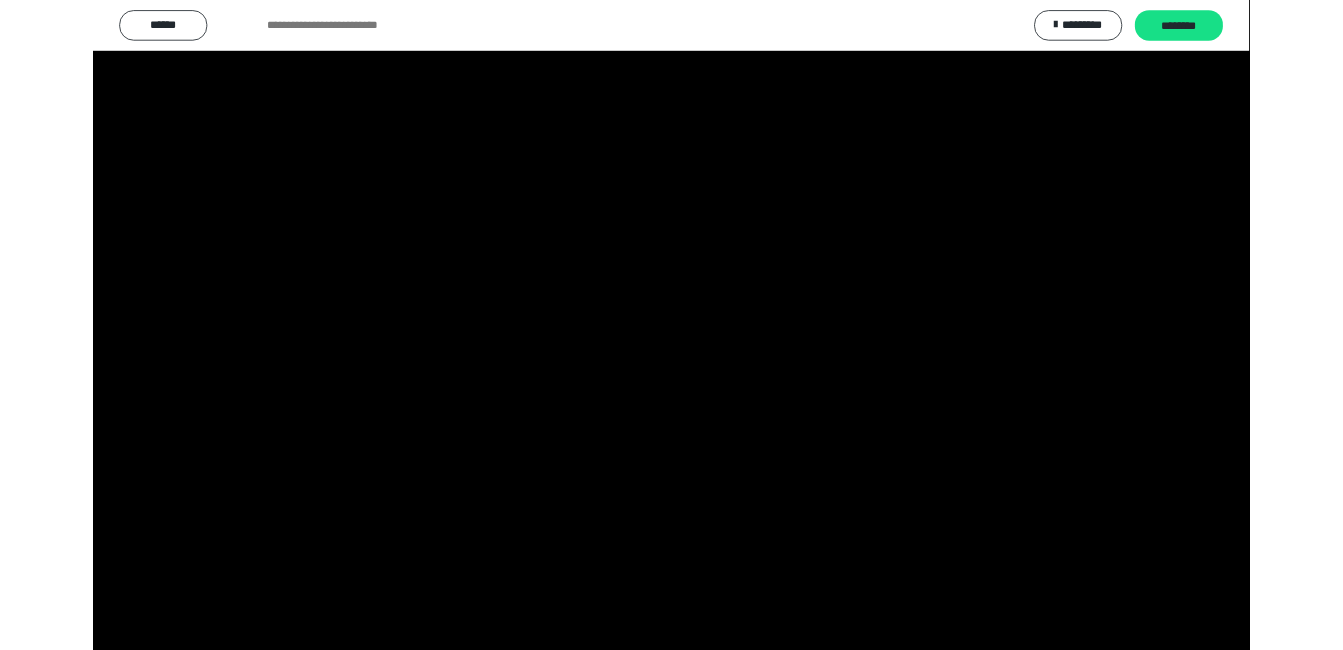 scroll, scrollTop: 160, scrollLeft: 0, axis: vertical 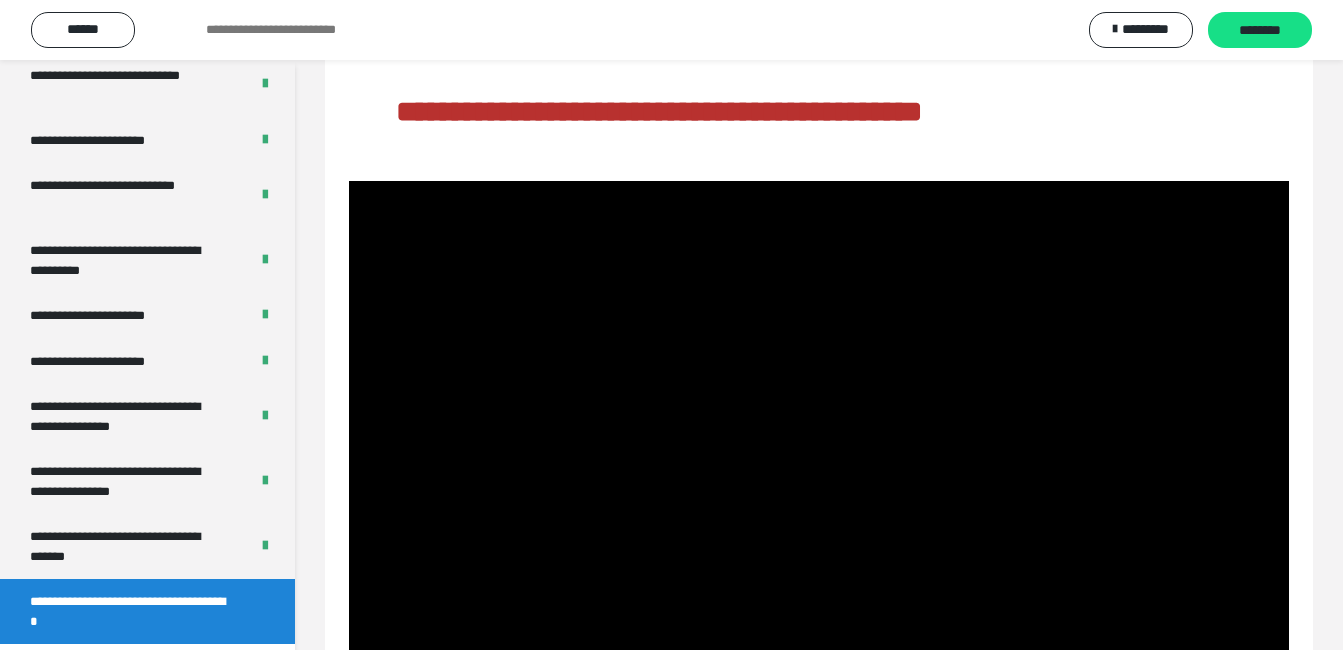 click at bounding box center (819, 445) 